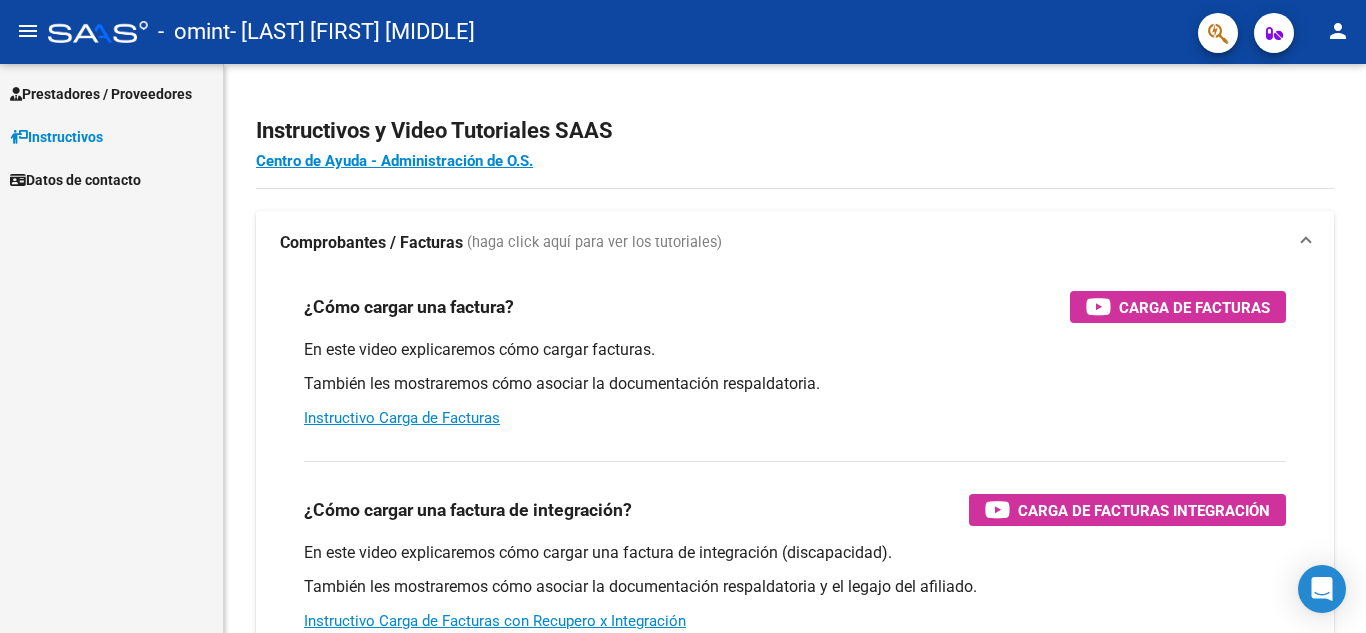 scroll, scrollTop: 0, scrollLeft: 0, axis: both 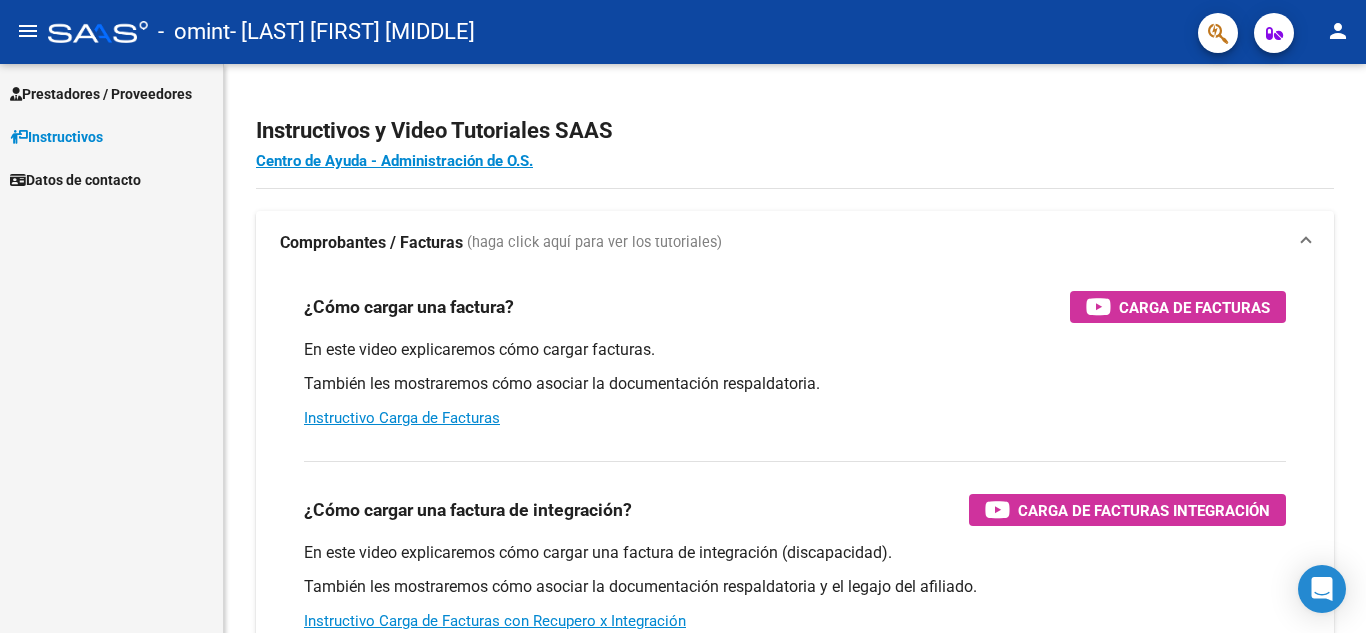 click on "Prestadores / Proveedores" at bounding box center [101, 94] 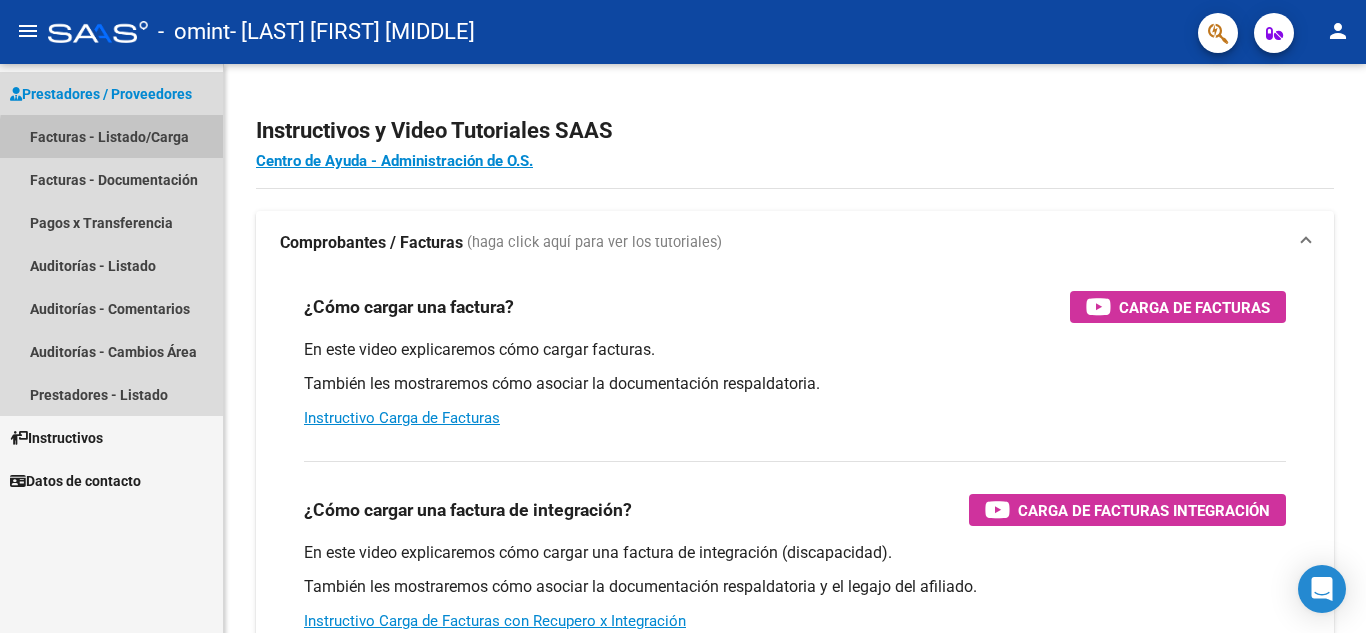 click on "Facturas - Listado/Carga" at bounding box center (111, 136) 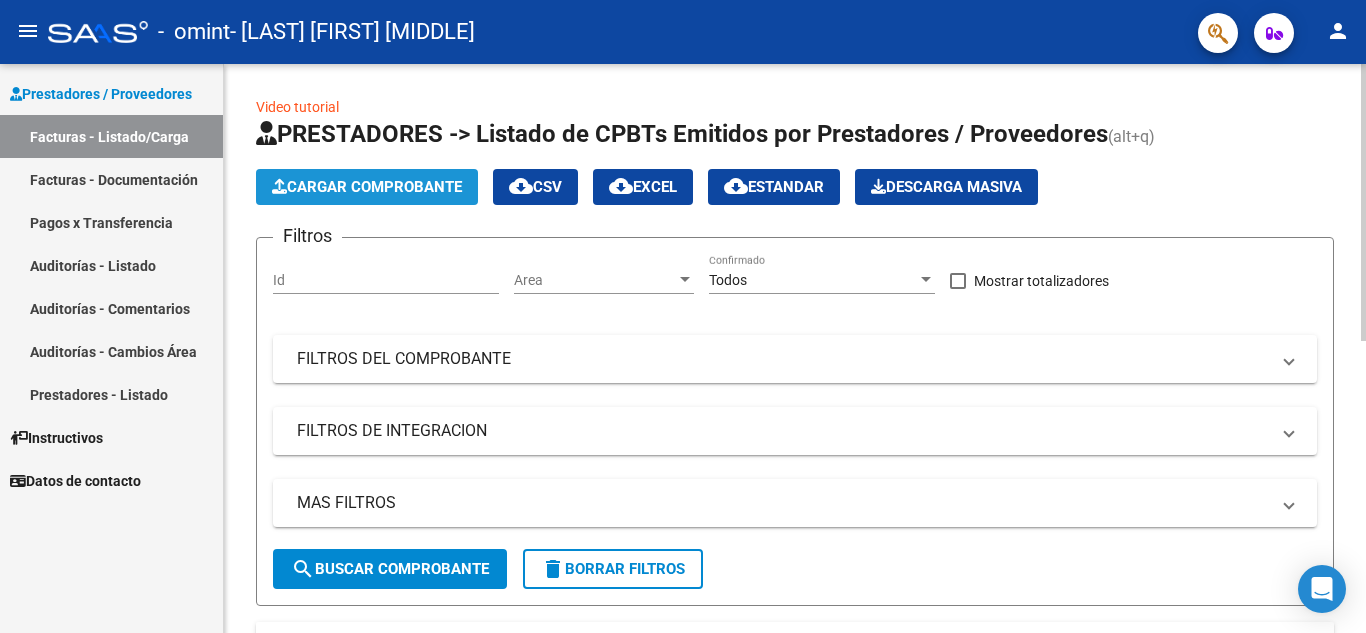 click on "Cargar Comprobante" 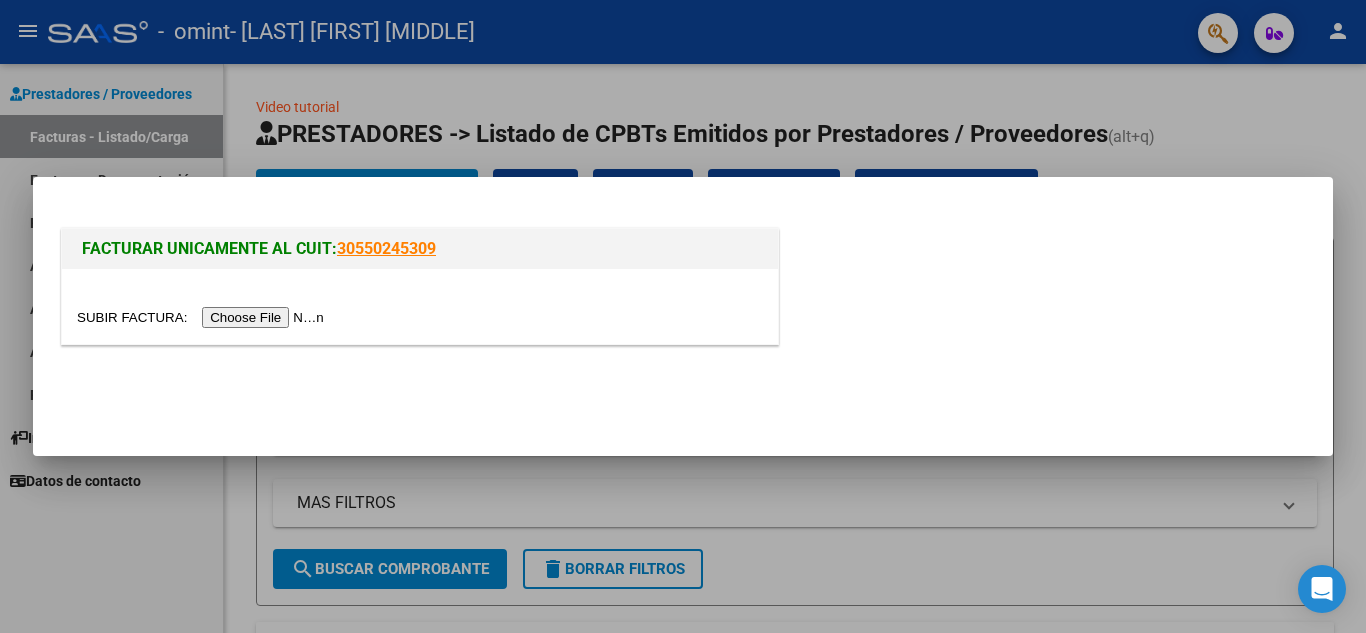 click at bounding box center [203, 317] 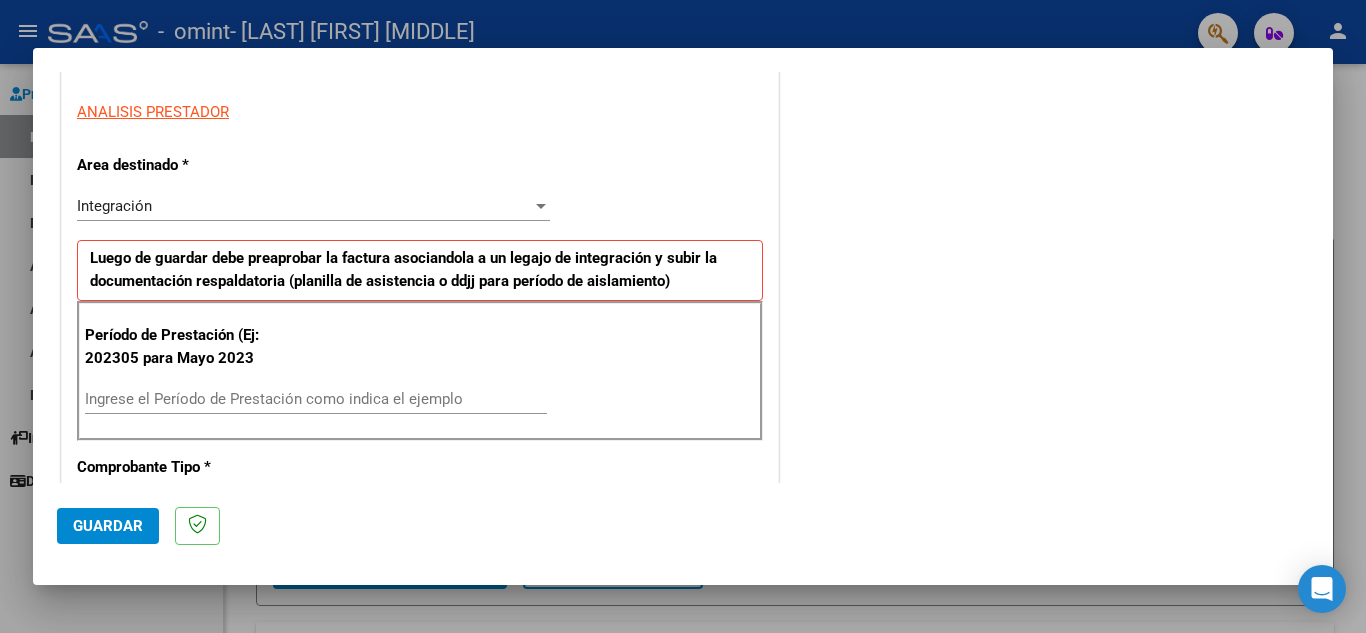 scroll, scrollTop: 400, scrollLeft: 0, axis: vertical 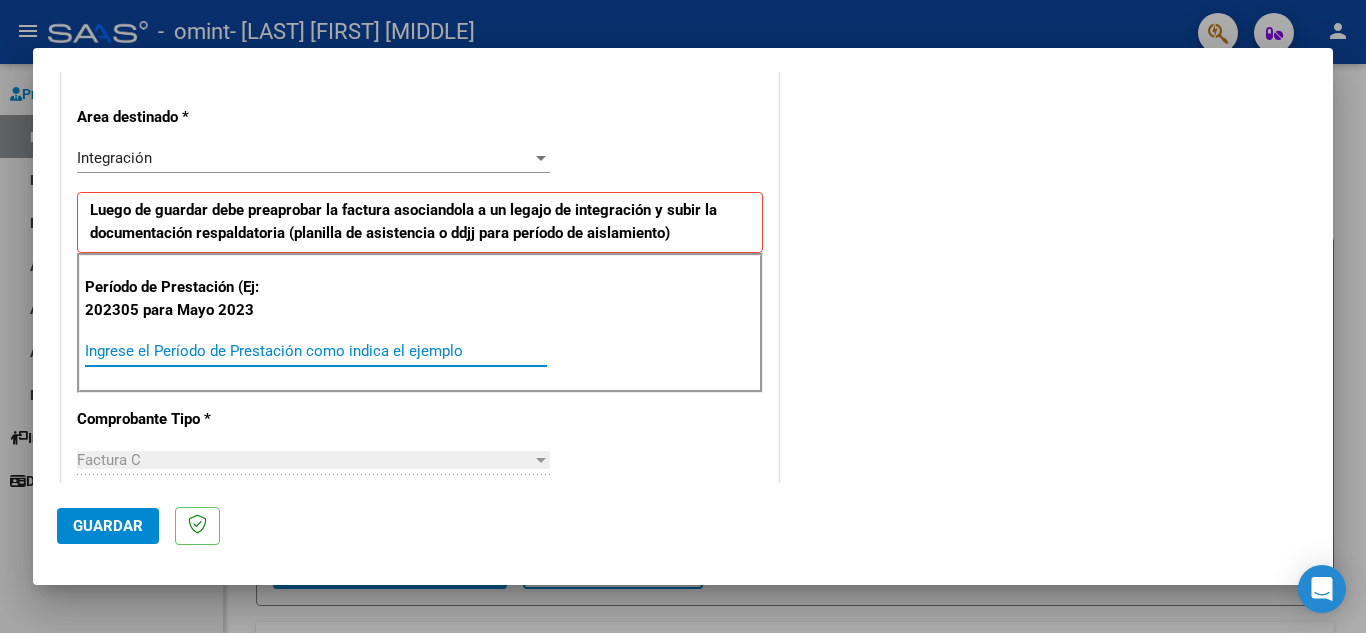 click on "Ingrese el Período de Prestación como indica el ejemplo" at bounding box center [316, 351] 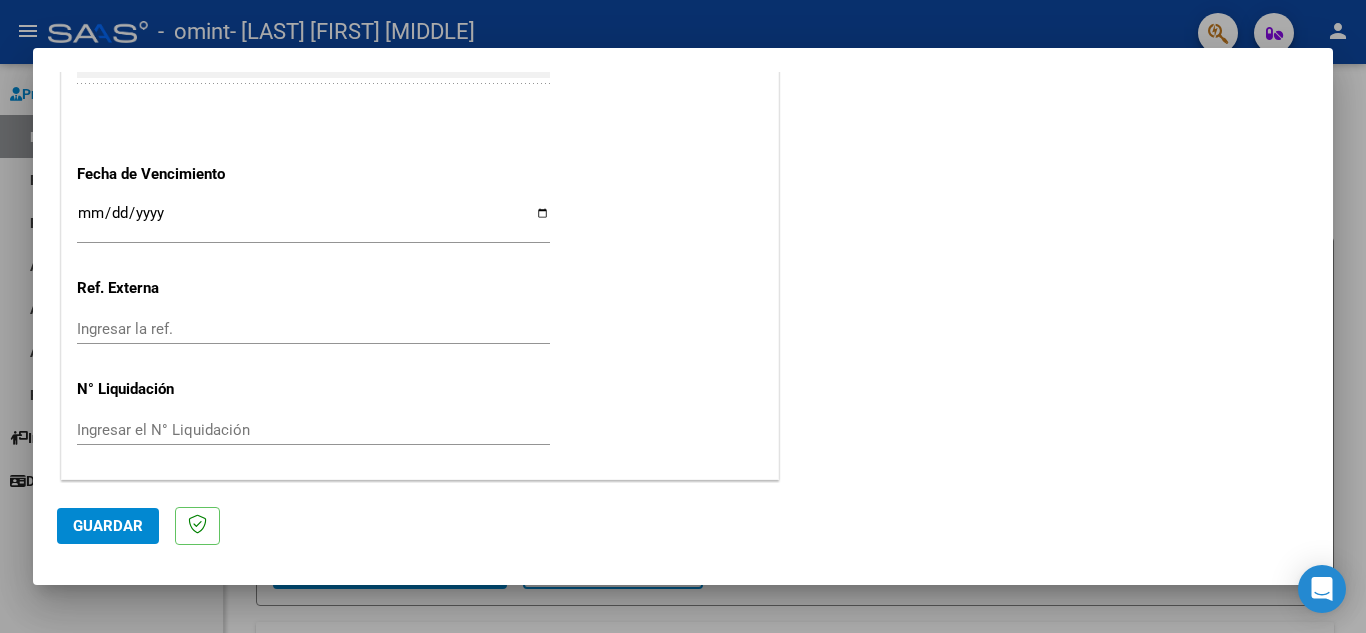 scroll, scrollTop: 1311, scrollLeft: 0, axis: vertical 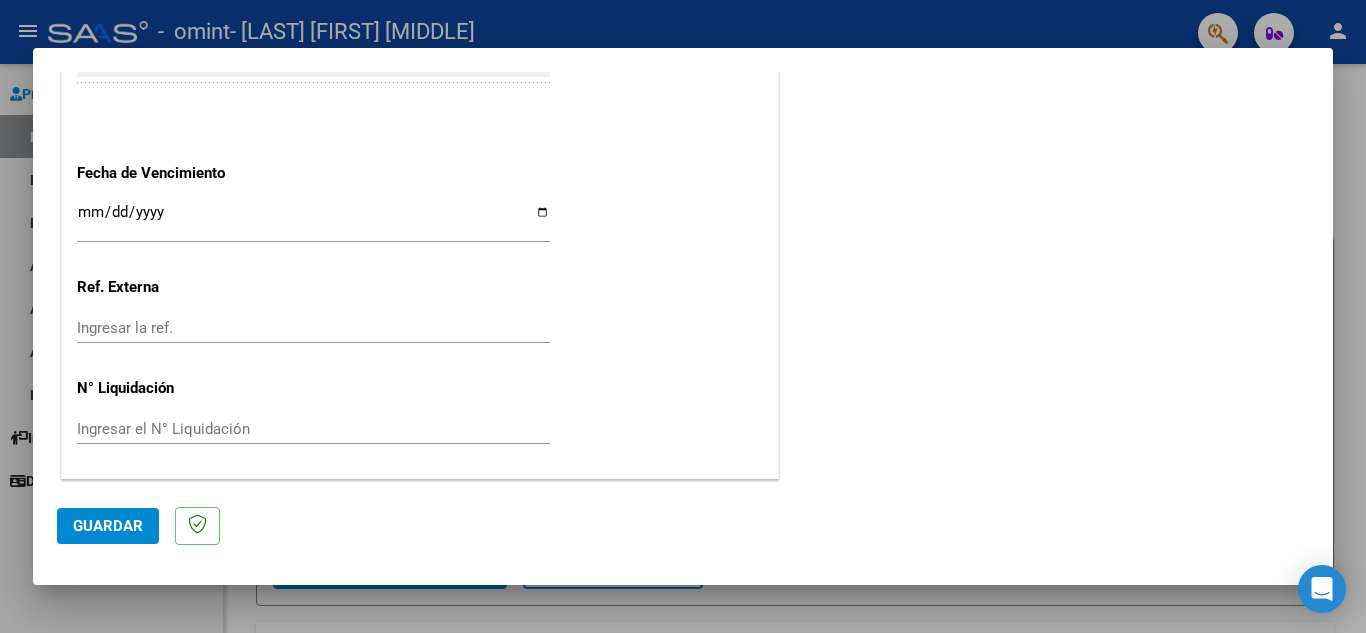 type on "202507" 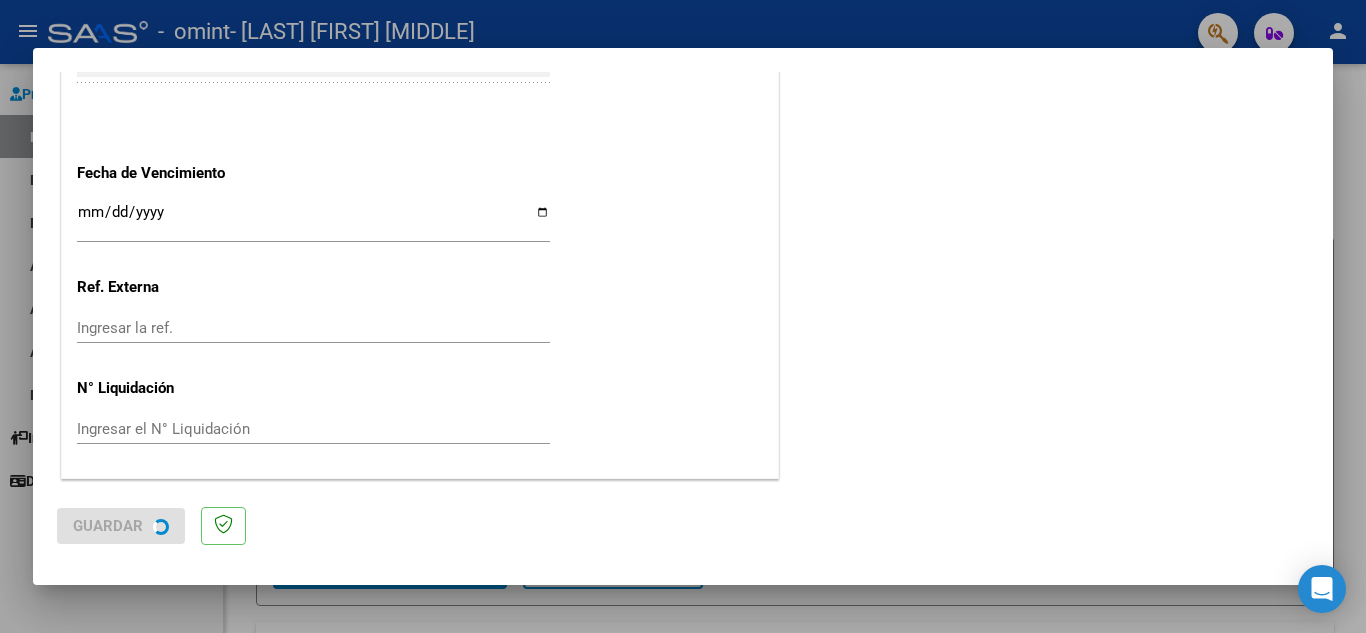 scroll, scrollTop: 0, scrollLeft: 0, axis: both 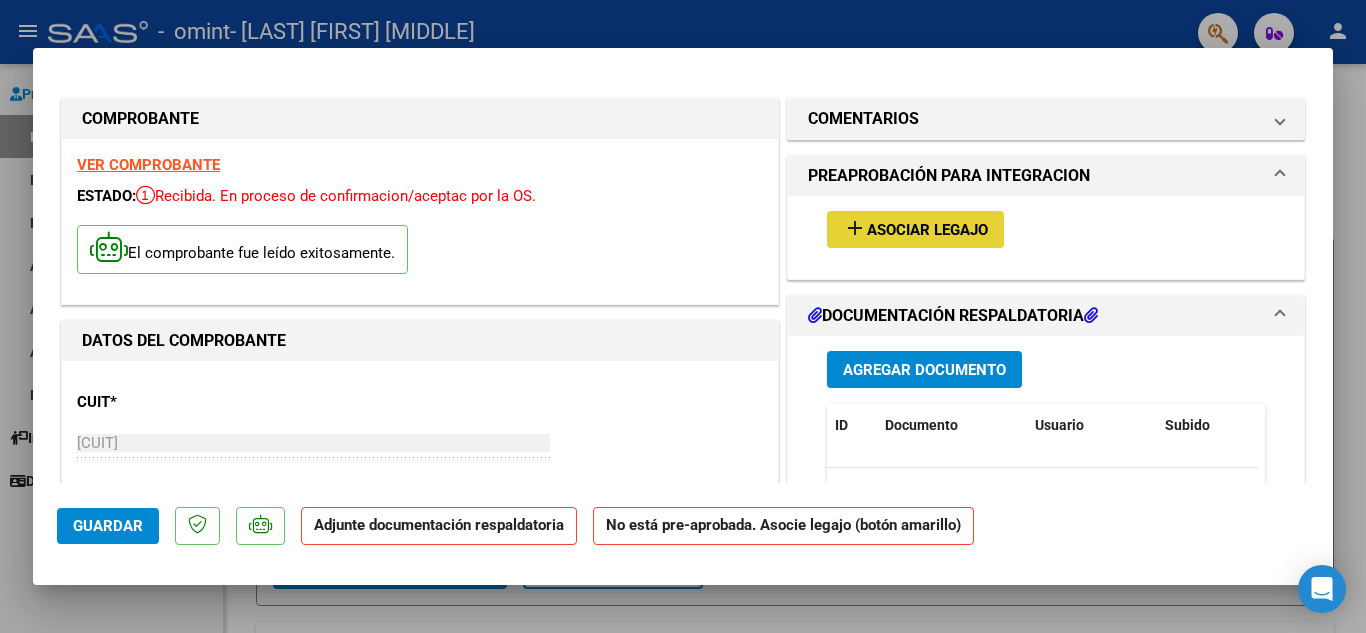 click on "Asociar Legajo" at bounding box center [927, 230] 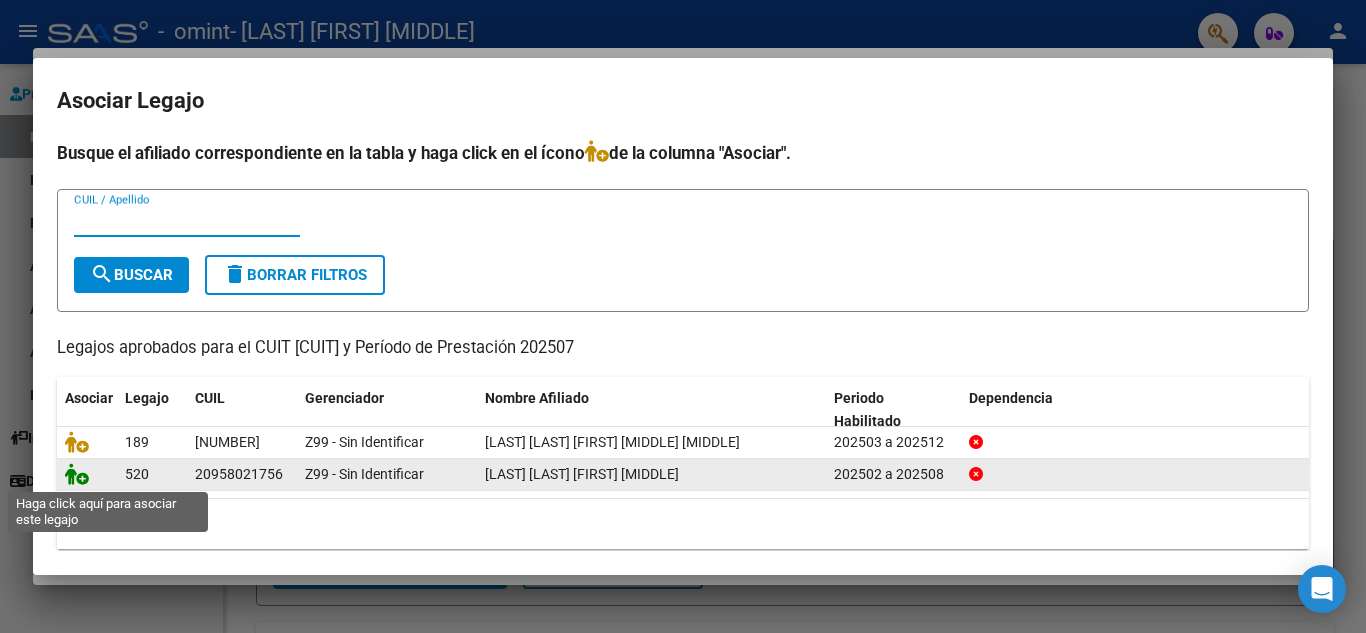 click 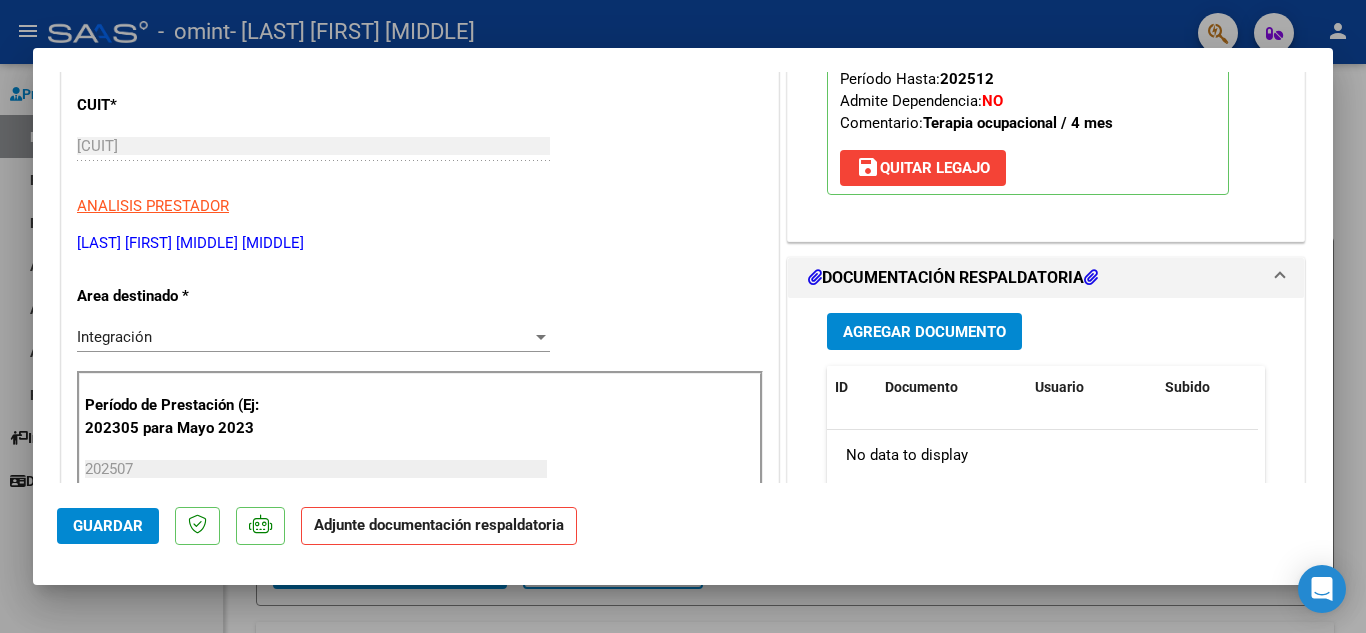 scroll, scrollTop: 400, scrollLeft: 0, axis: vertical 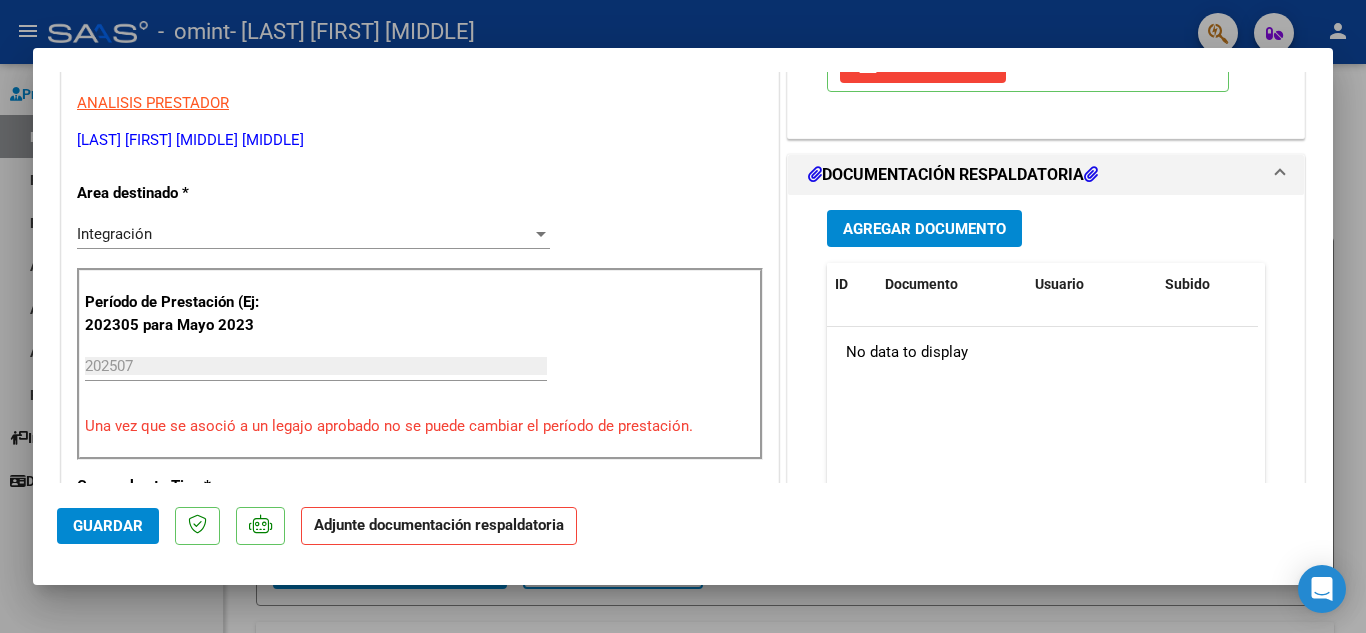 click on "Agregar Documento" at bounding box center (924, 229) 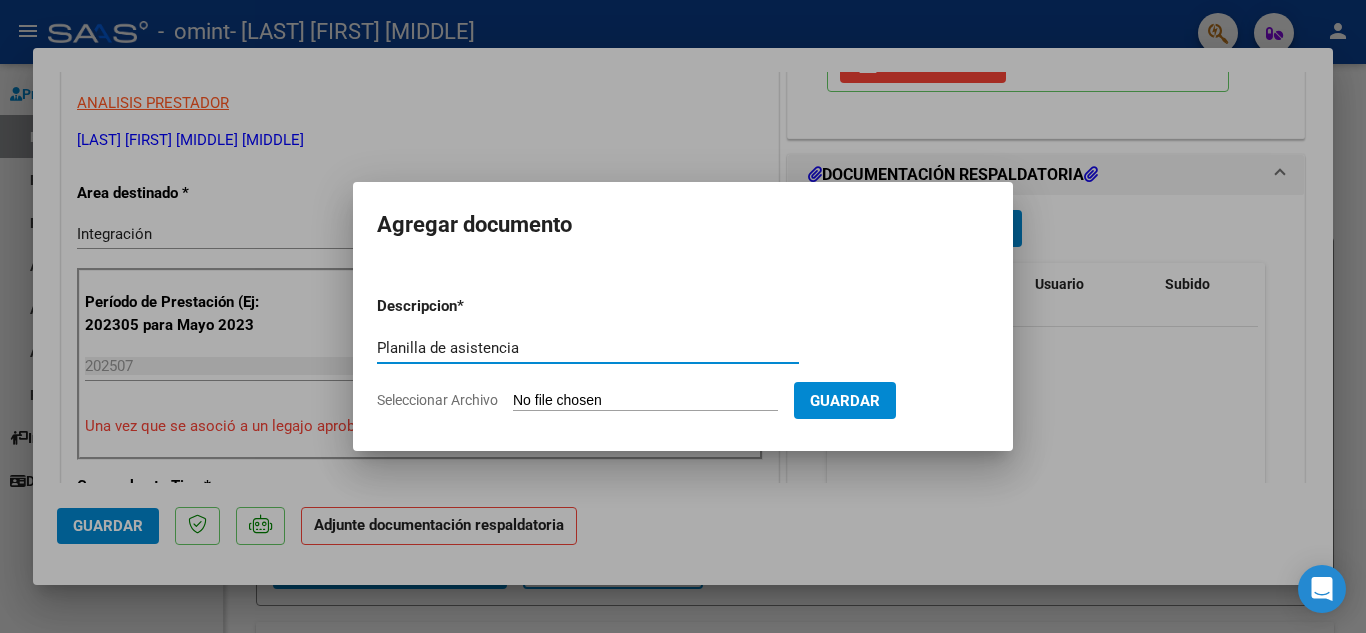 type on "Planilla de asistencia" 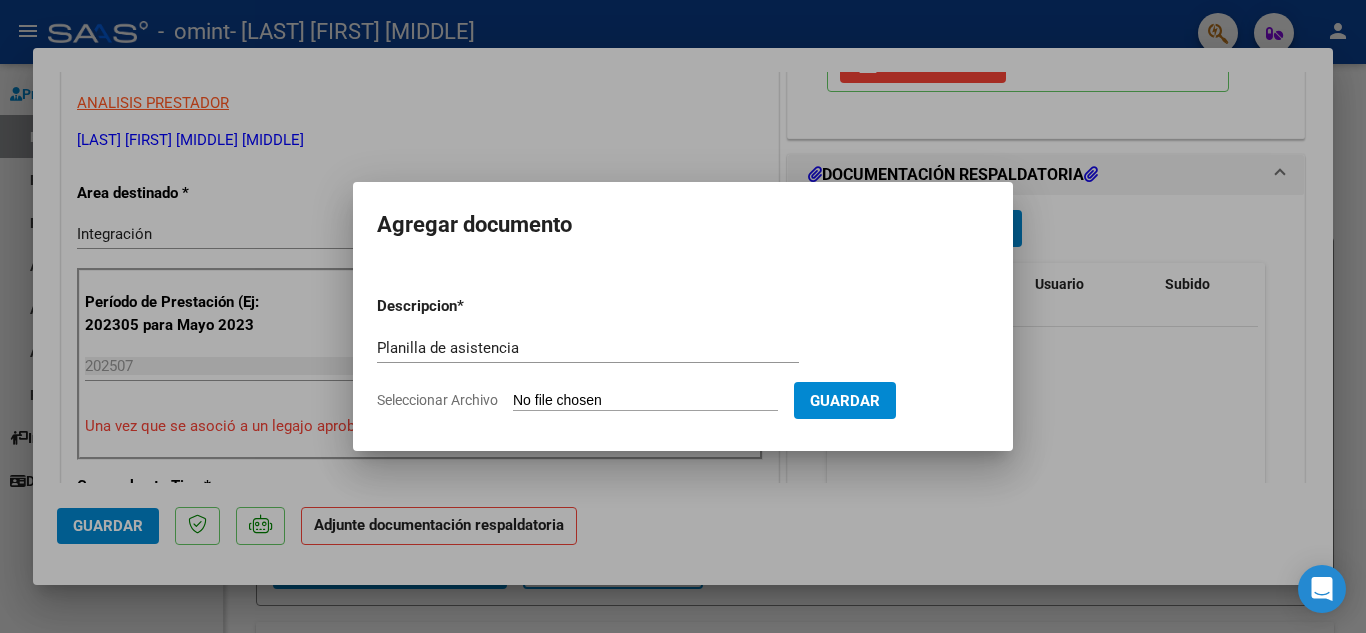 click on "Seleccionar Archivo" 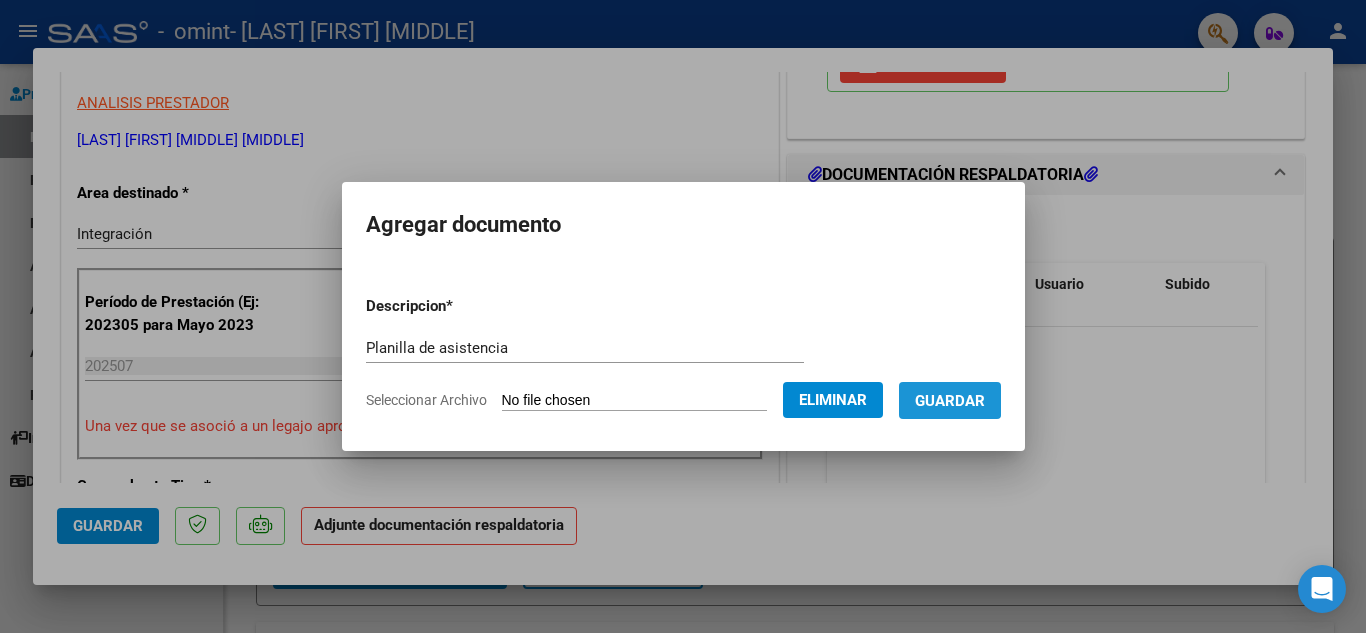 click on "Guardar" at bounding box center [950, 401] 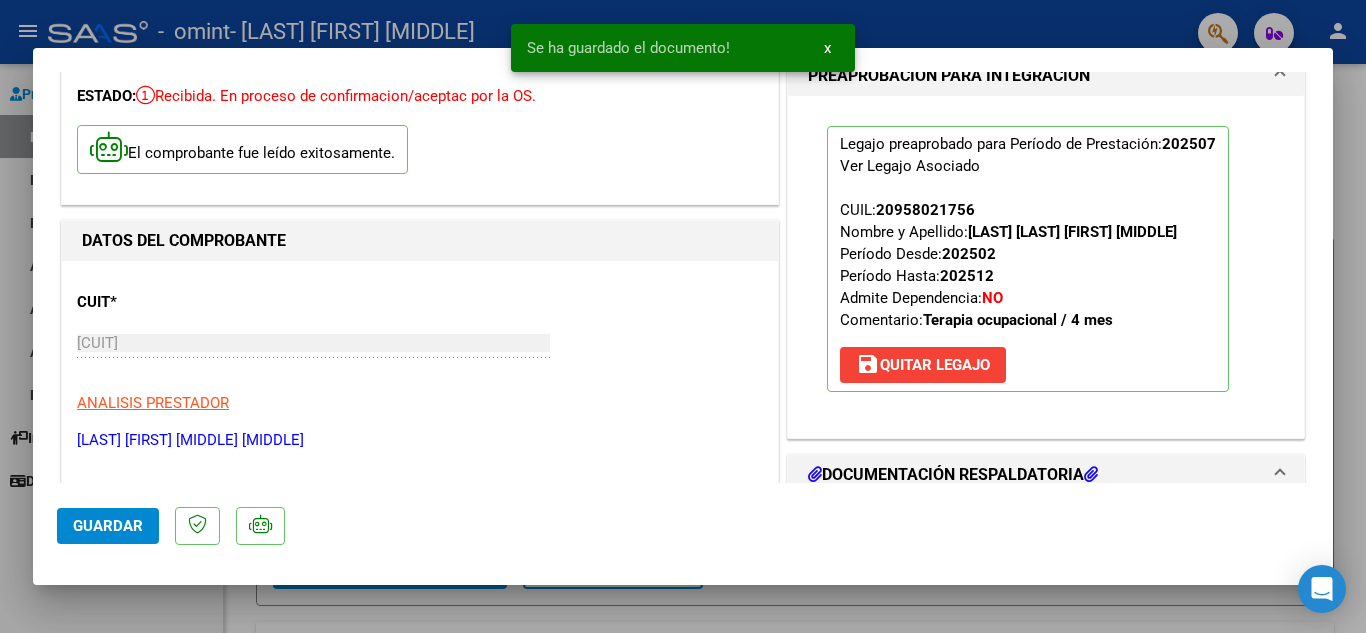 scroll, scrollTop: 400, scrollLeft: 0, axis: vertical 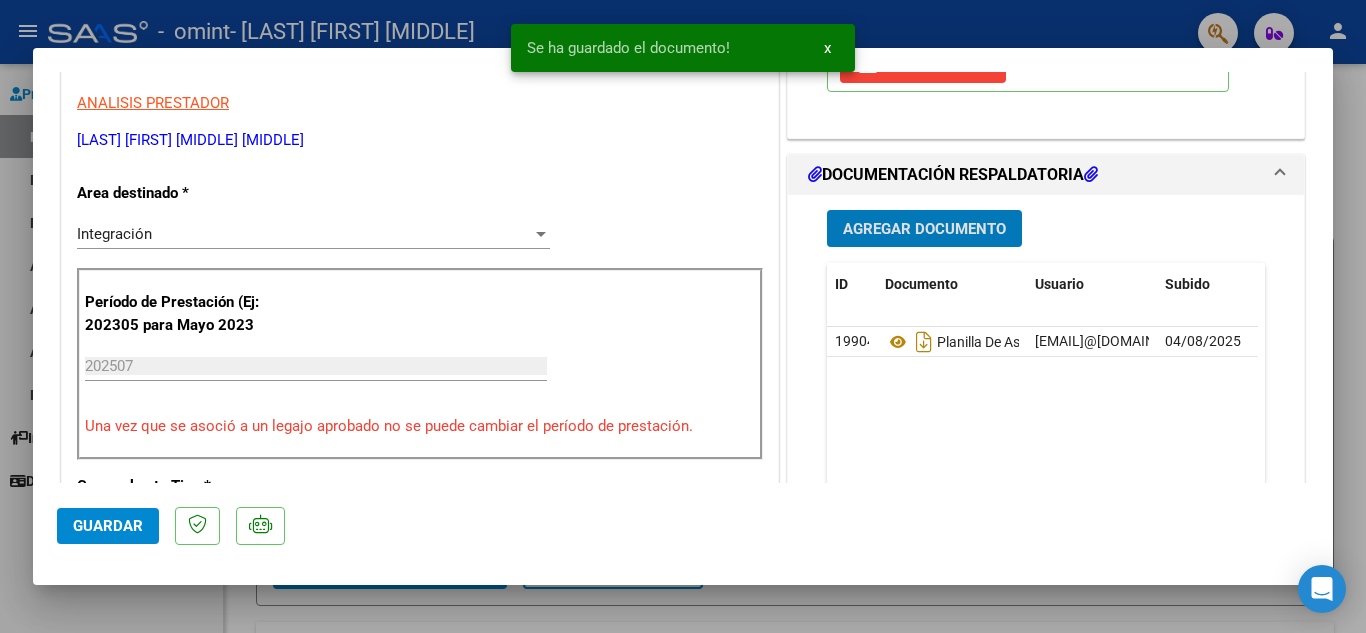 click on "Guardar" 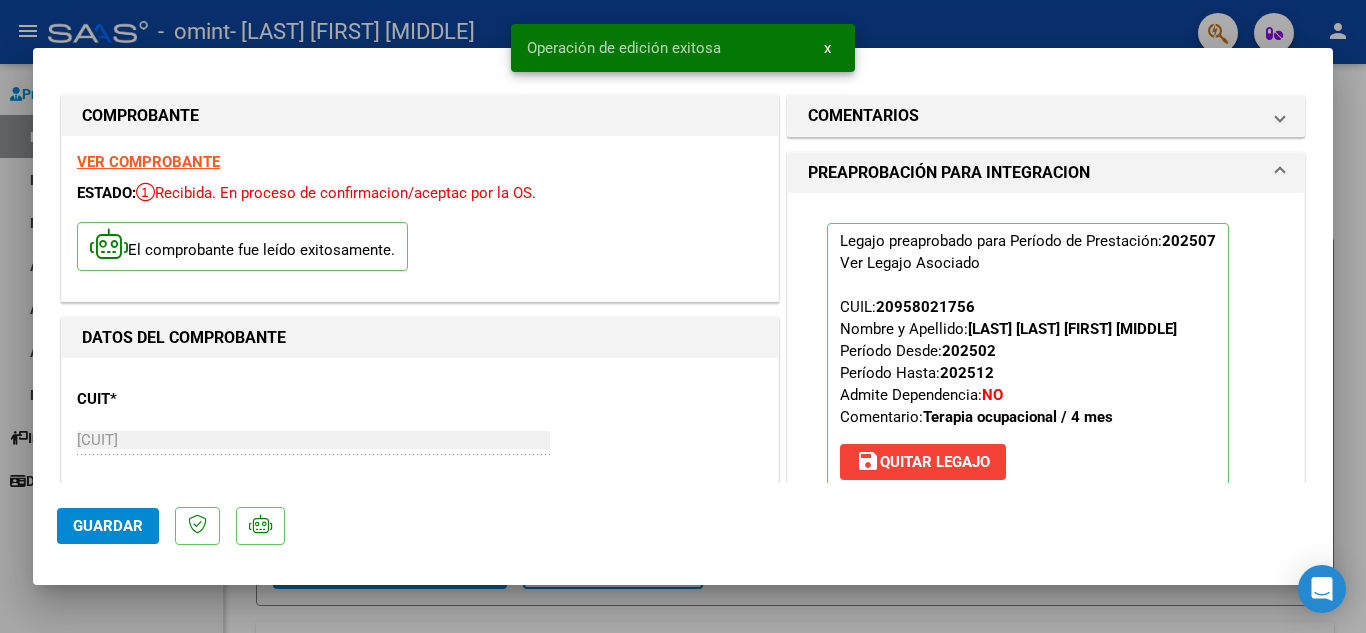 scroll, scrollTop: 0, scrollLeft: 0, axis: both 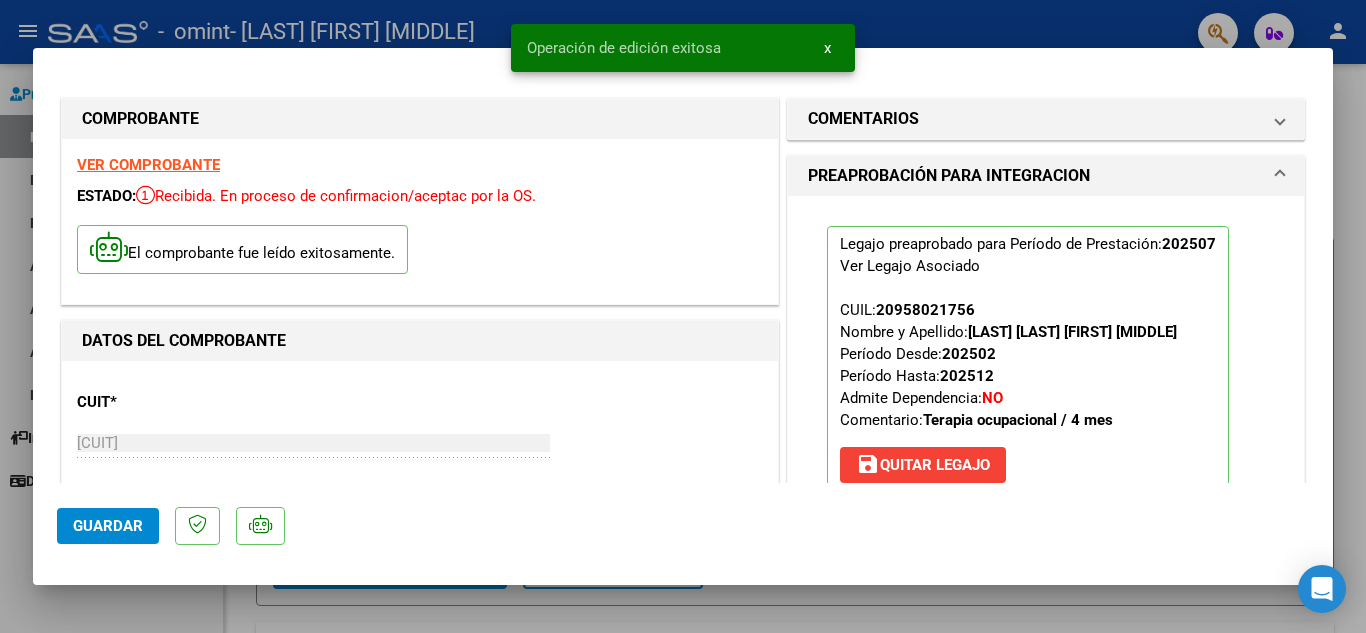 click at bounding box center (683, 316) 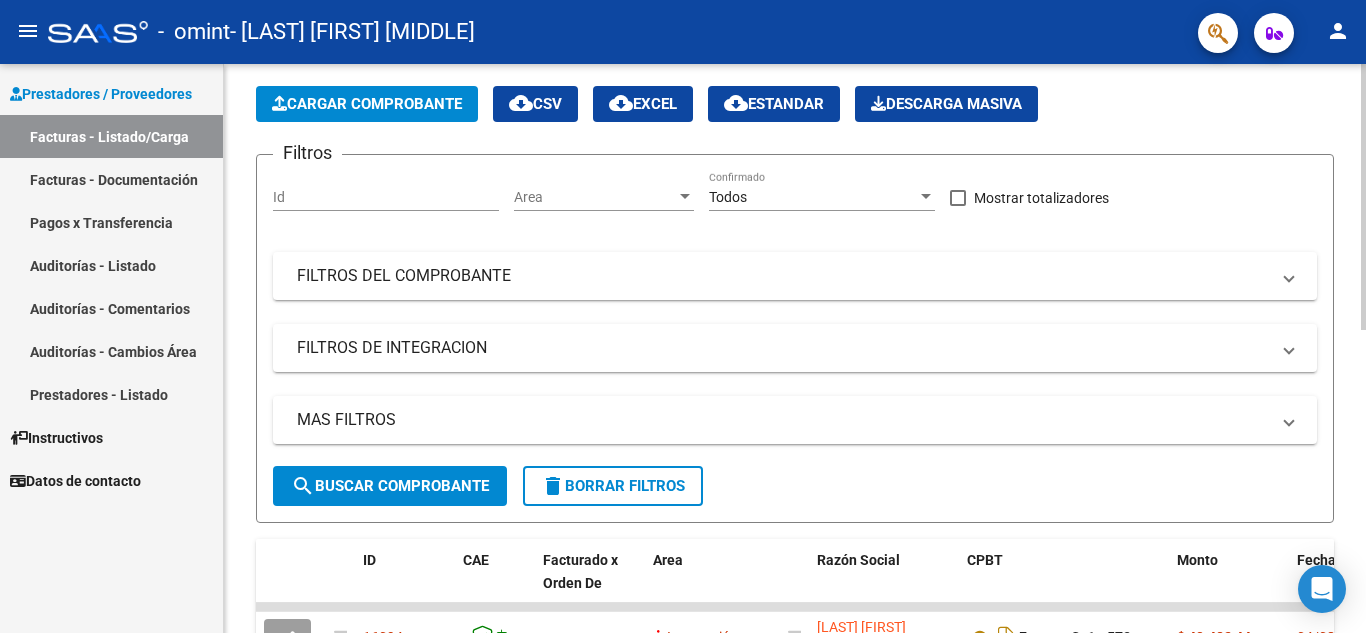 scroll, scrollTop: 0, scrollLeft: 0, axis: both 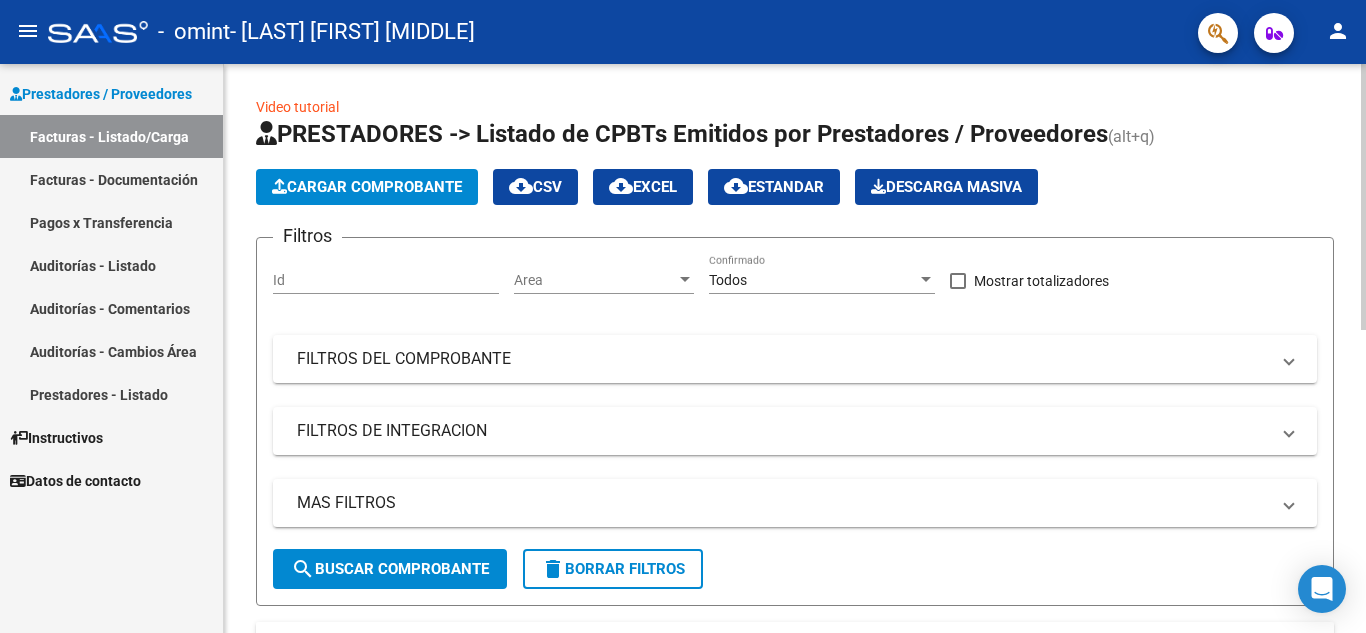 click on "Cargar Comprobante" 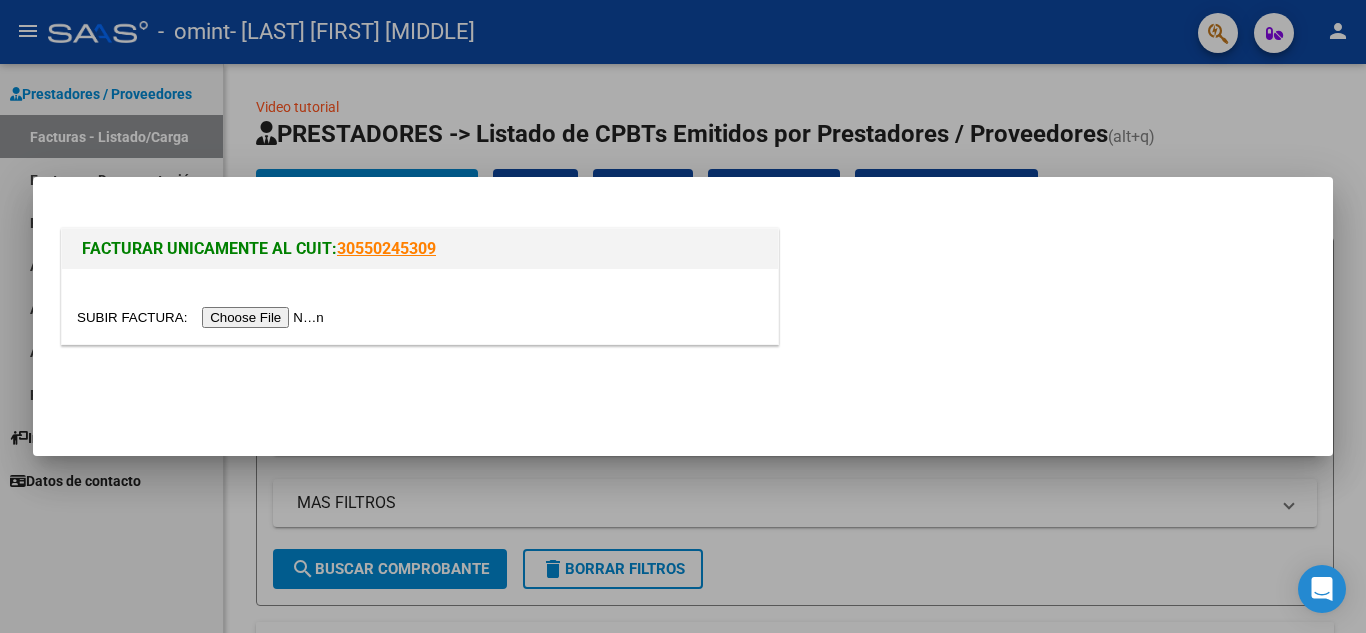 click at bounding box center (203, 317) 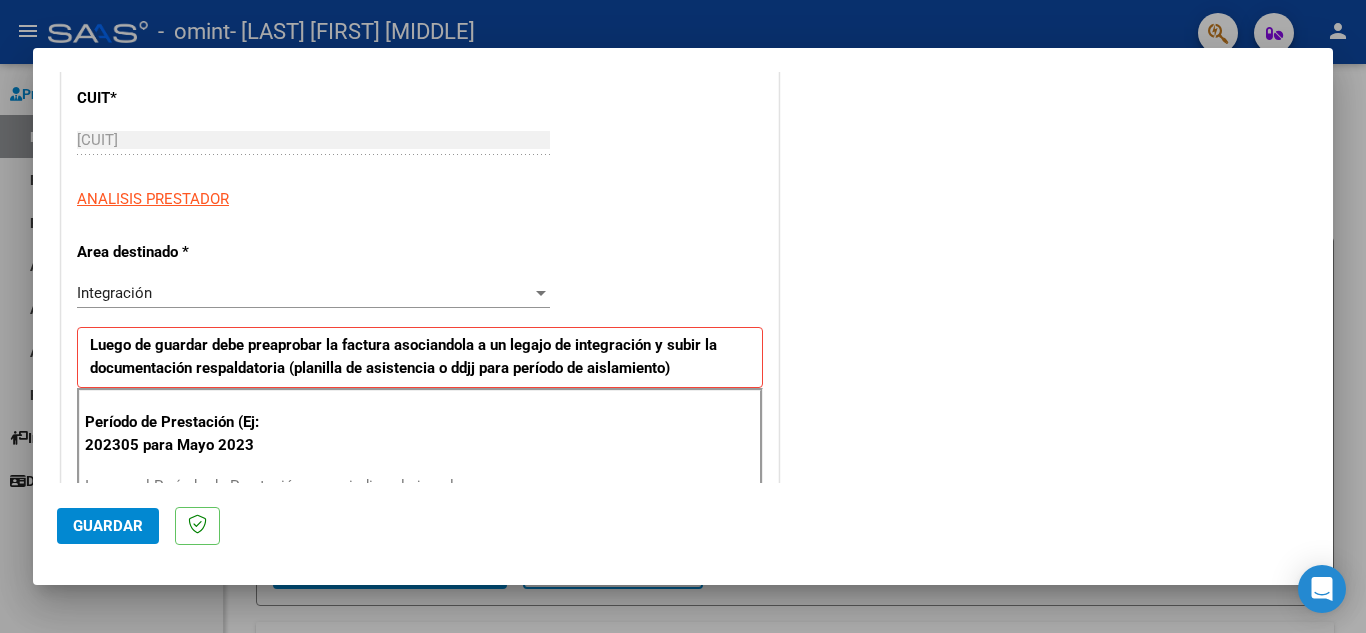 scroll, scrollTop: 300, scrollLeft: 0, axis: vertical 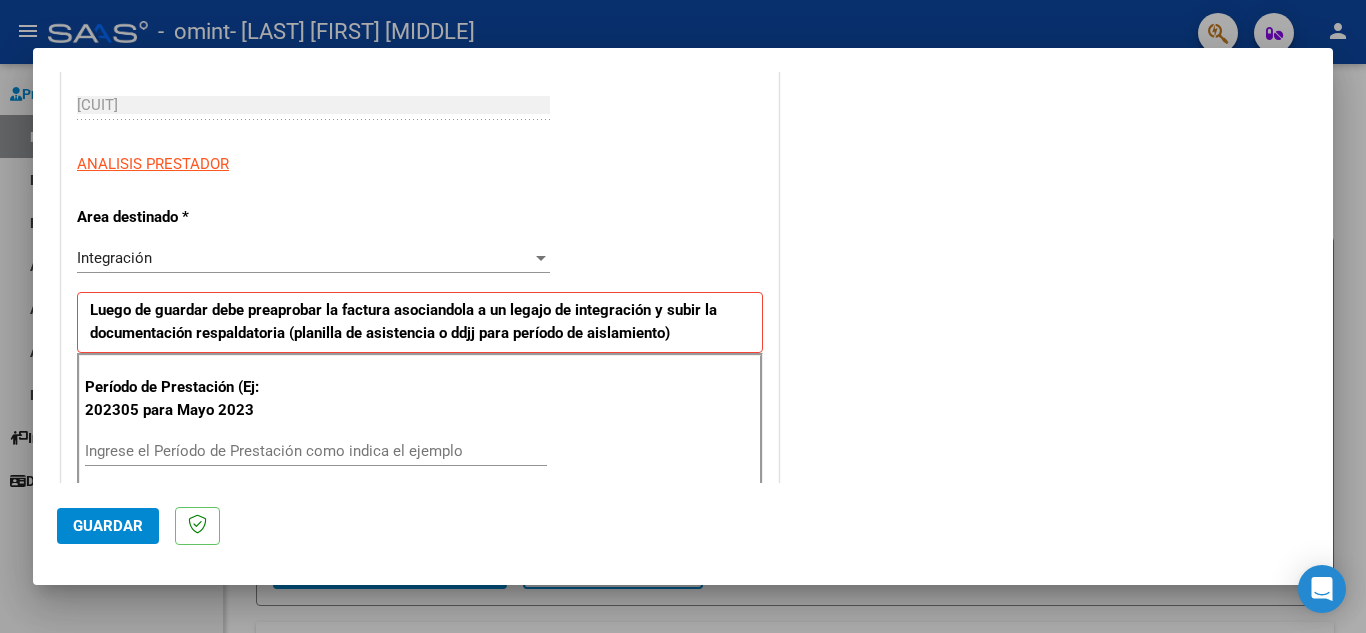click on "Ingrese el Período de Prestación como indica el ejemplo" at bounding box center (316, 451) 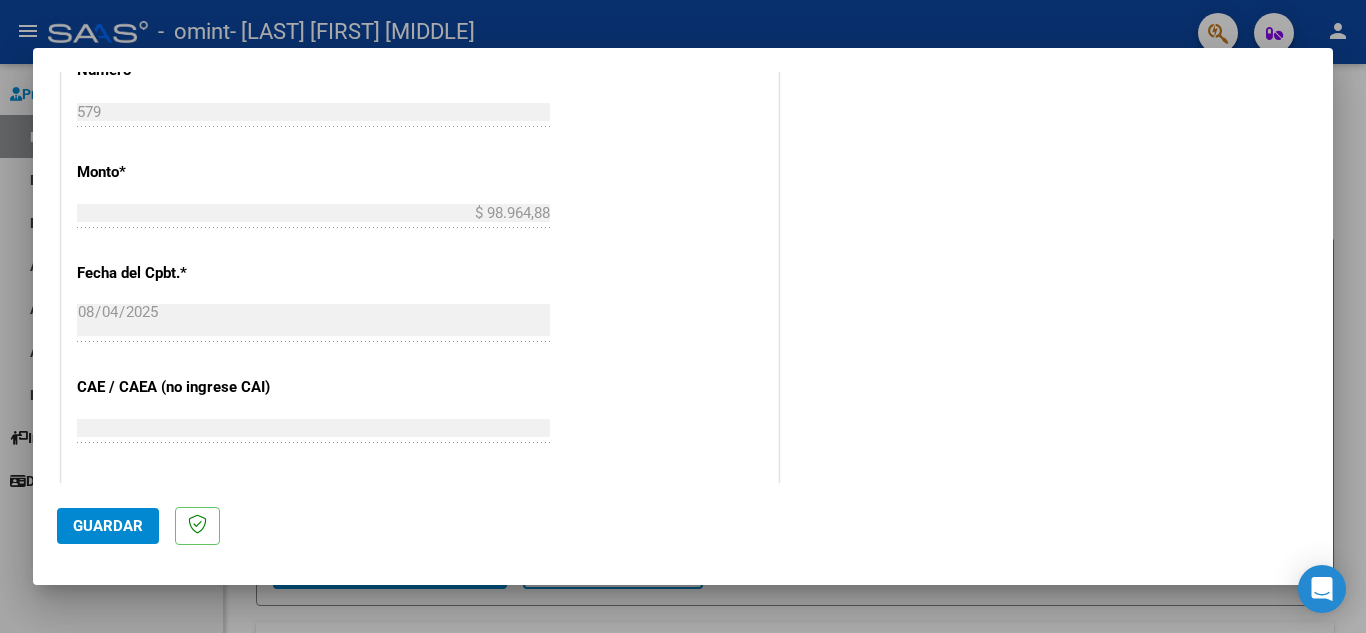 scroll, scrollTop: 1000, scrollLeft: 0, axis: vertical 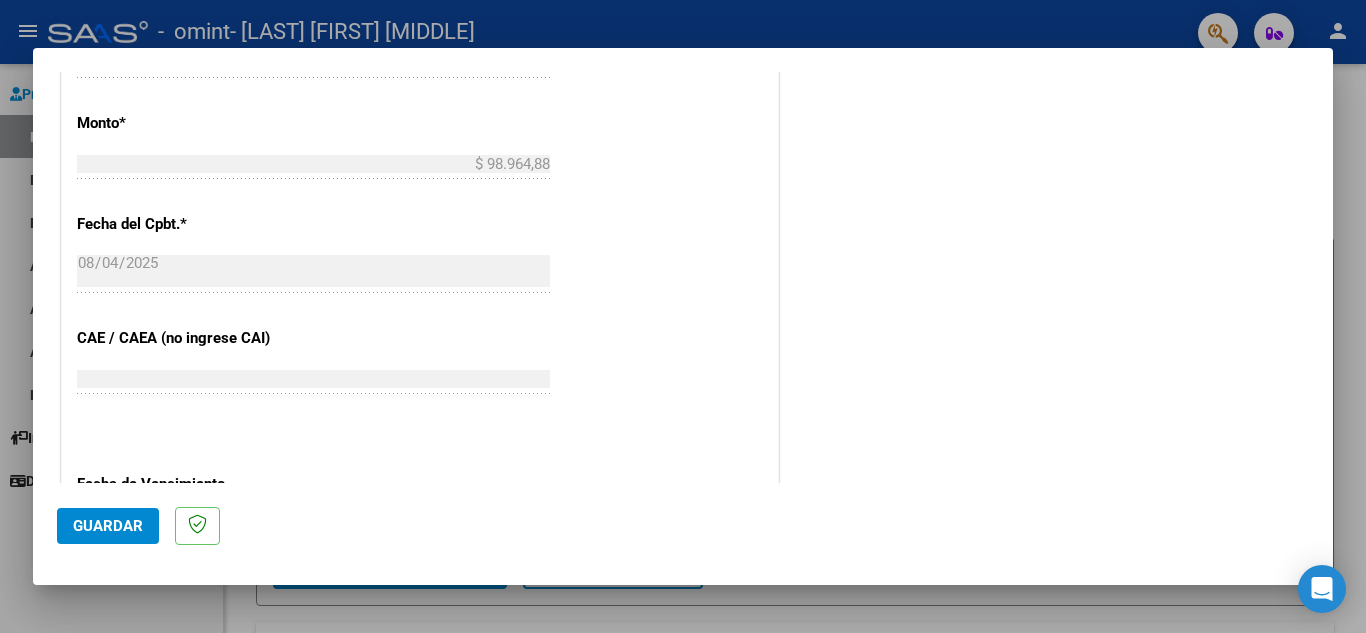 type on "202507" 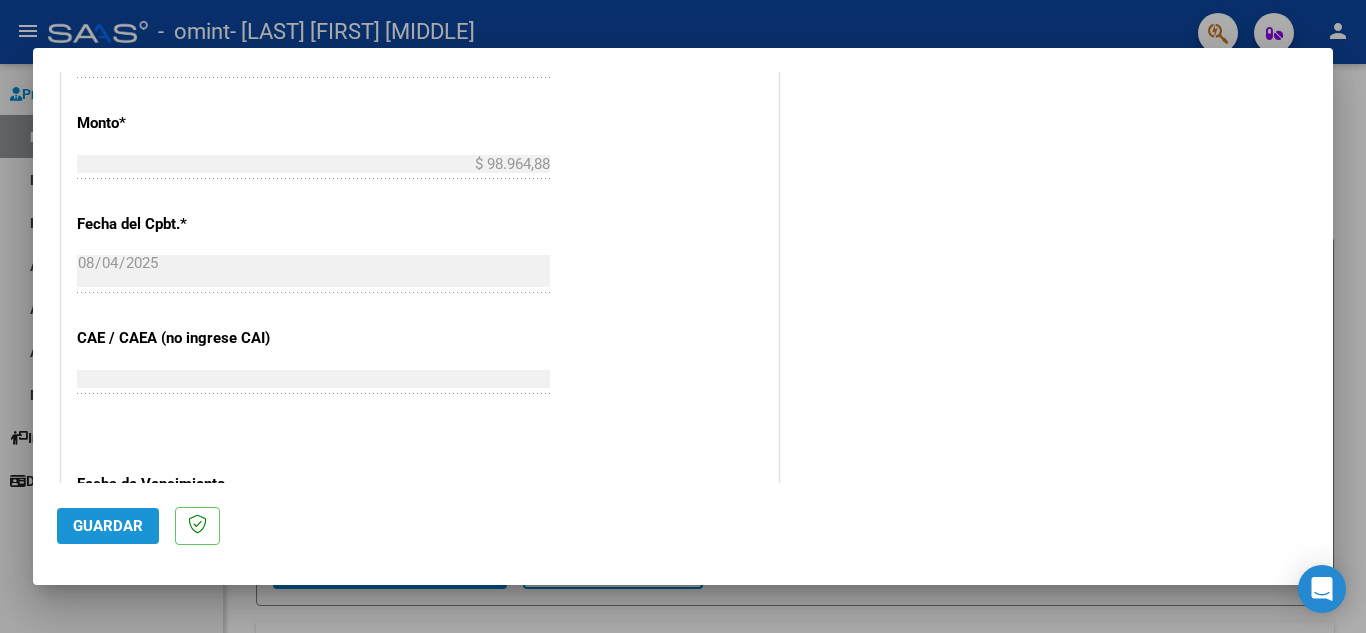 click on "Guardar" 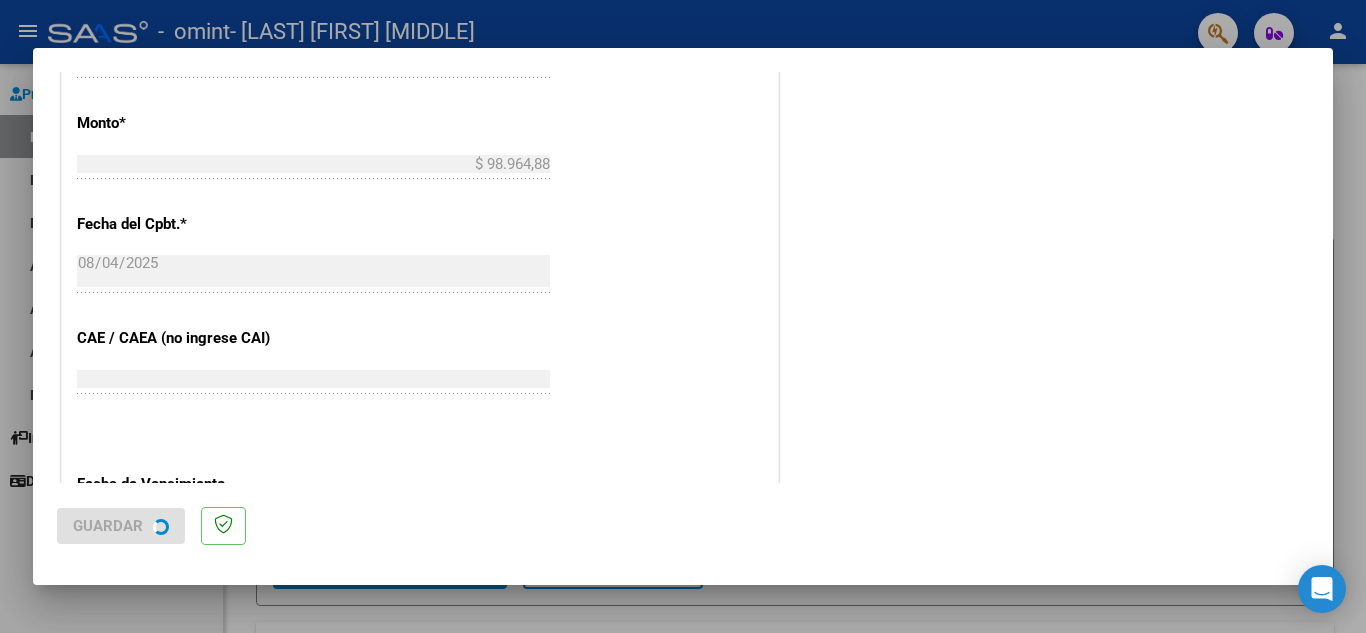 scroll, scrollTop: 0, scrollLeft: 0, axis: both 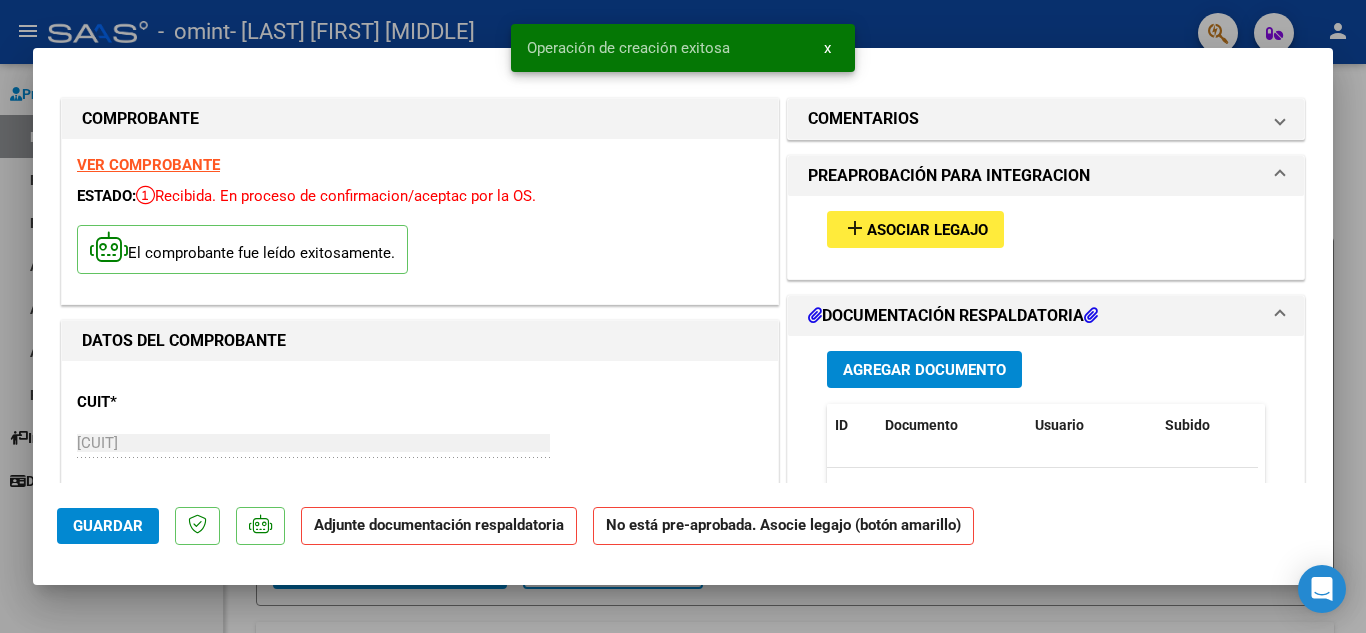click on "Asociar Legajo" at bounding box center (927, 230) 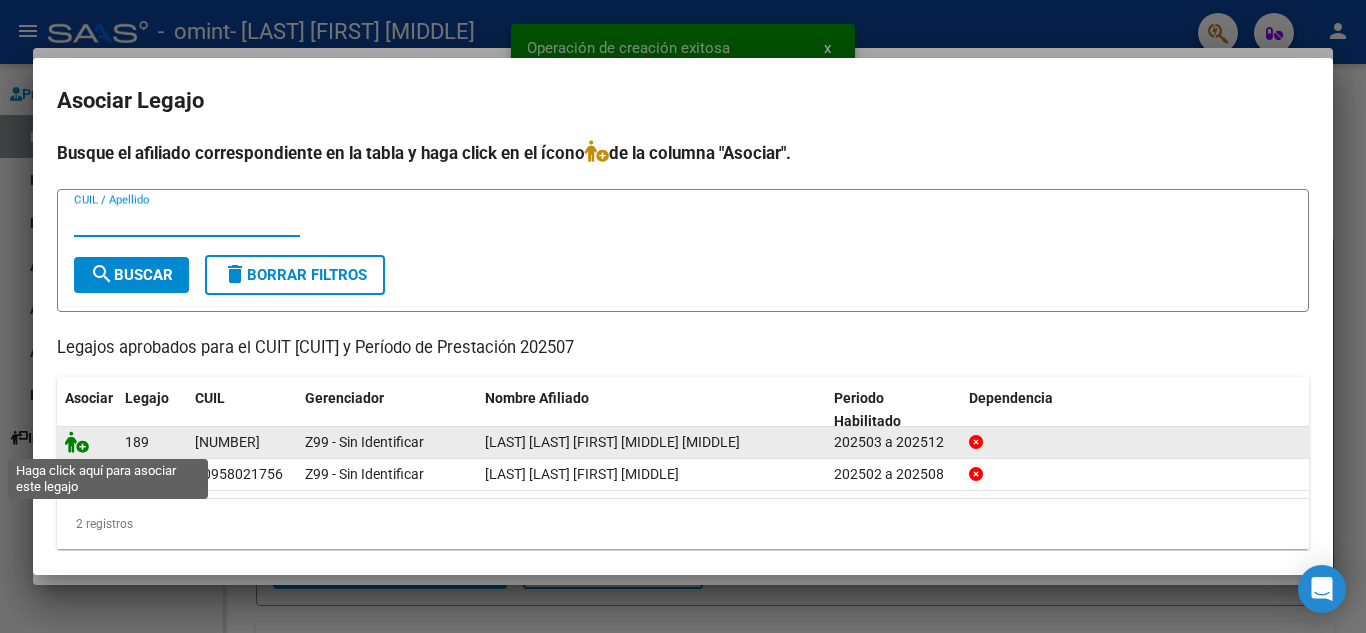 click 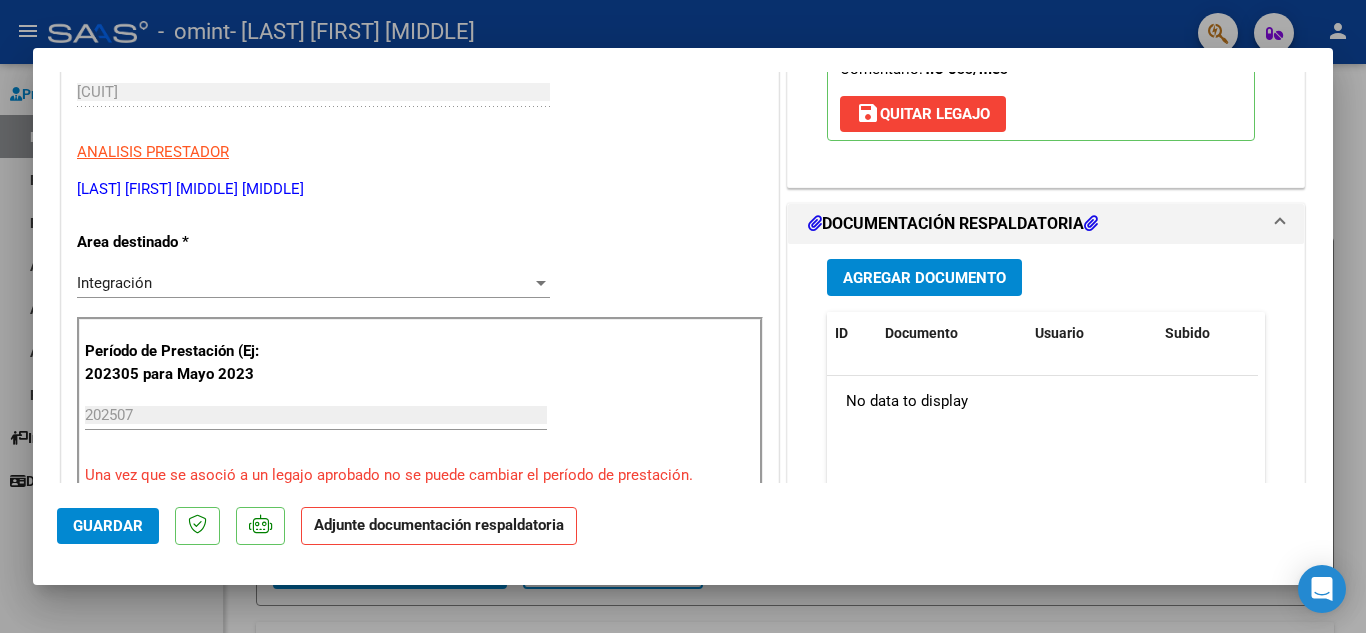 scroll, scrollTop: 400, scrollLeft: 0, axis: vertical 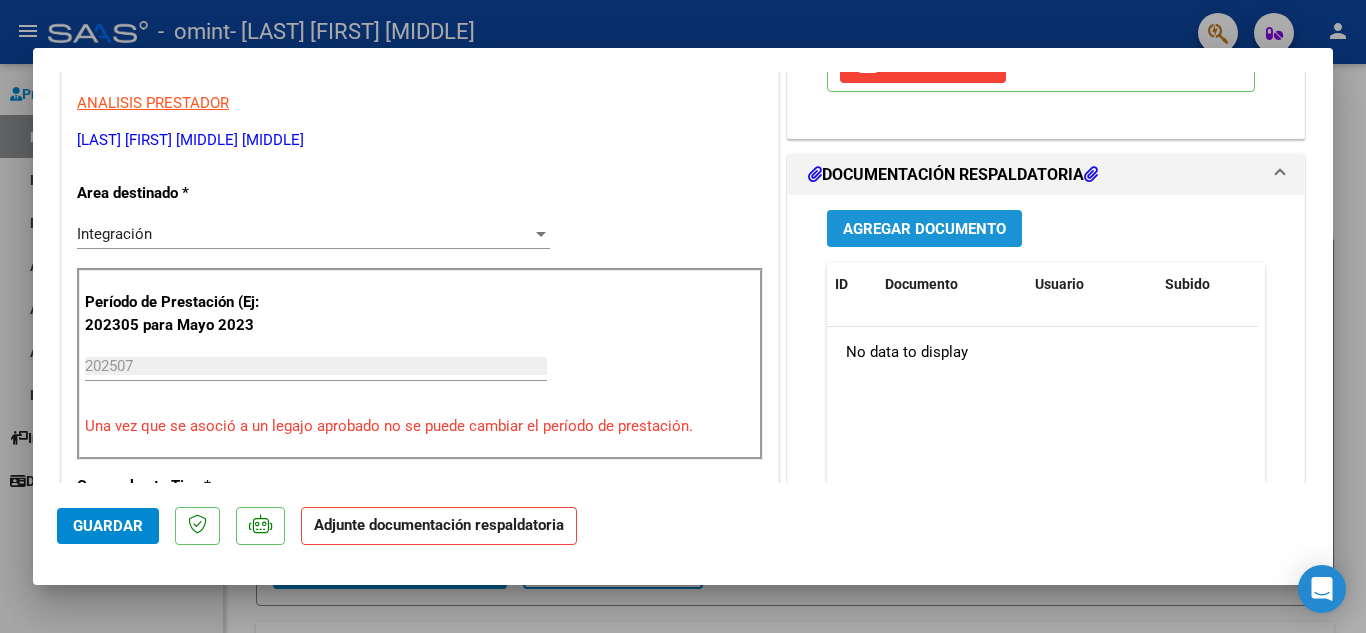 click on "Agregar Documento" at bounding box center (924, 229) 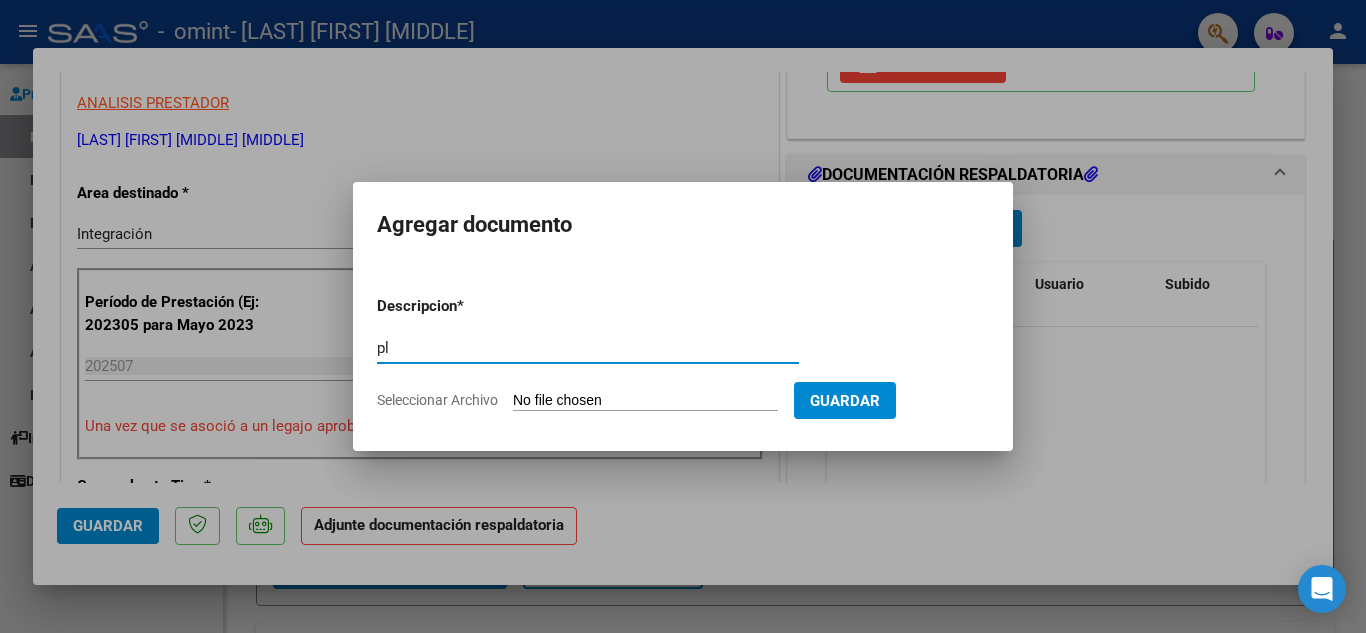 type on "p" 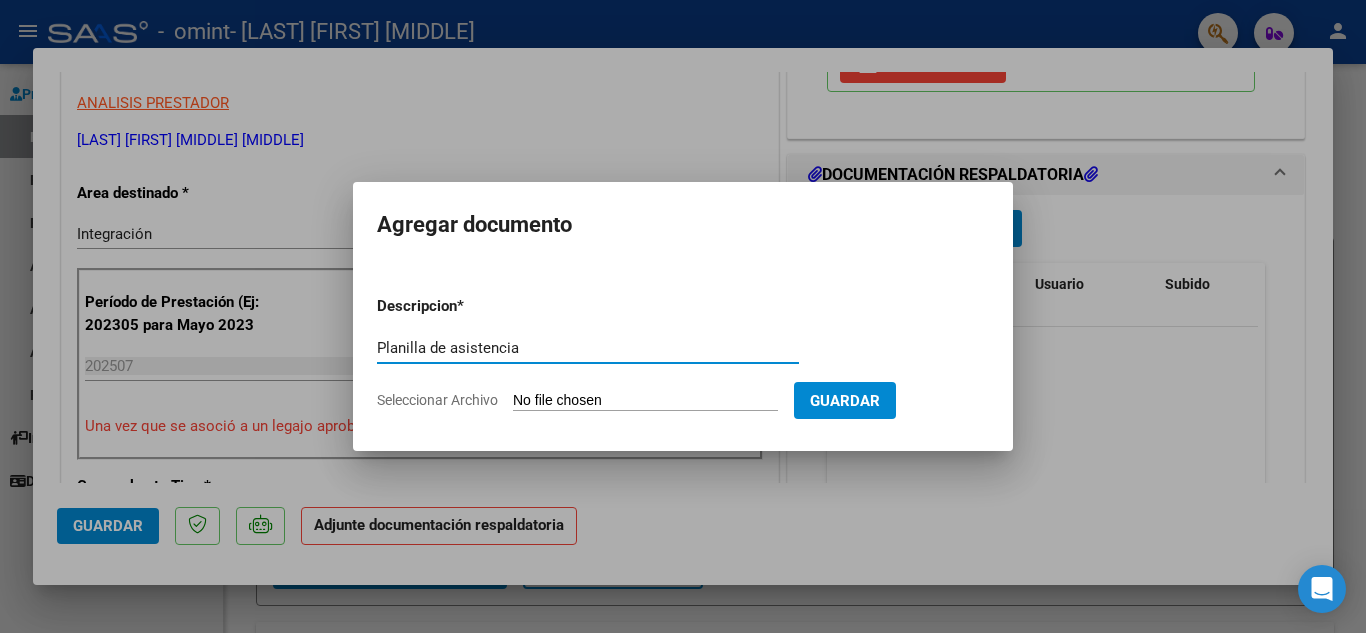 type on "Planilla de asistencia" 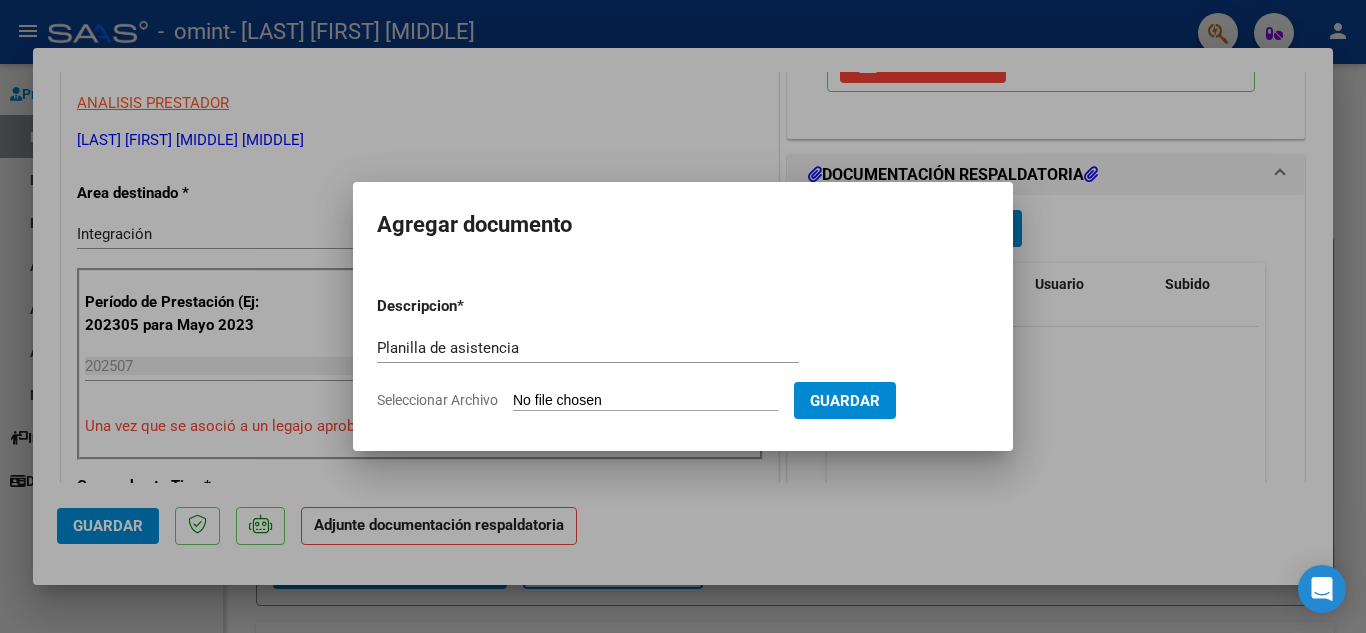 type on "C:\fakepath\[NAME] [MONTH] [YEAR].pdf" 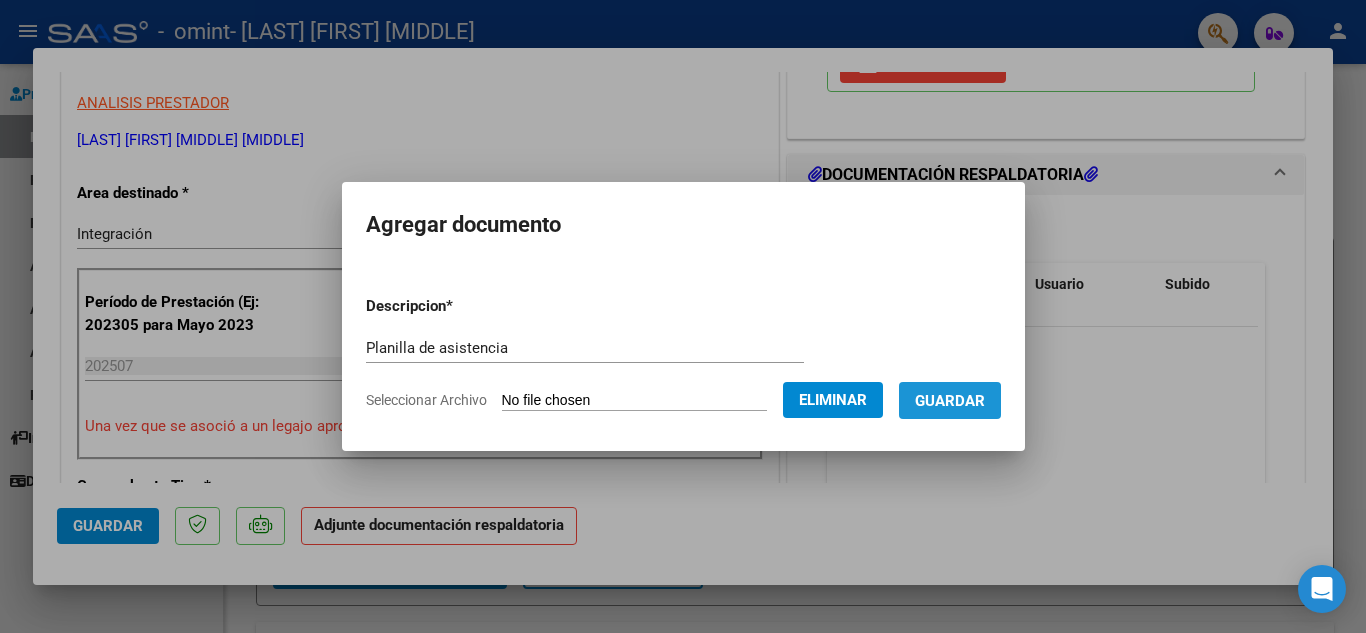 click on "Guardar" at bounding box center [950, 401] 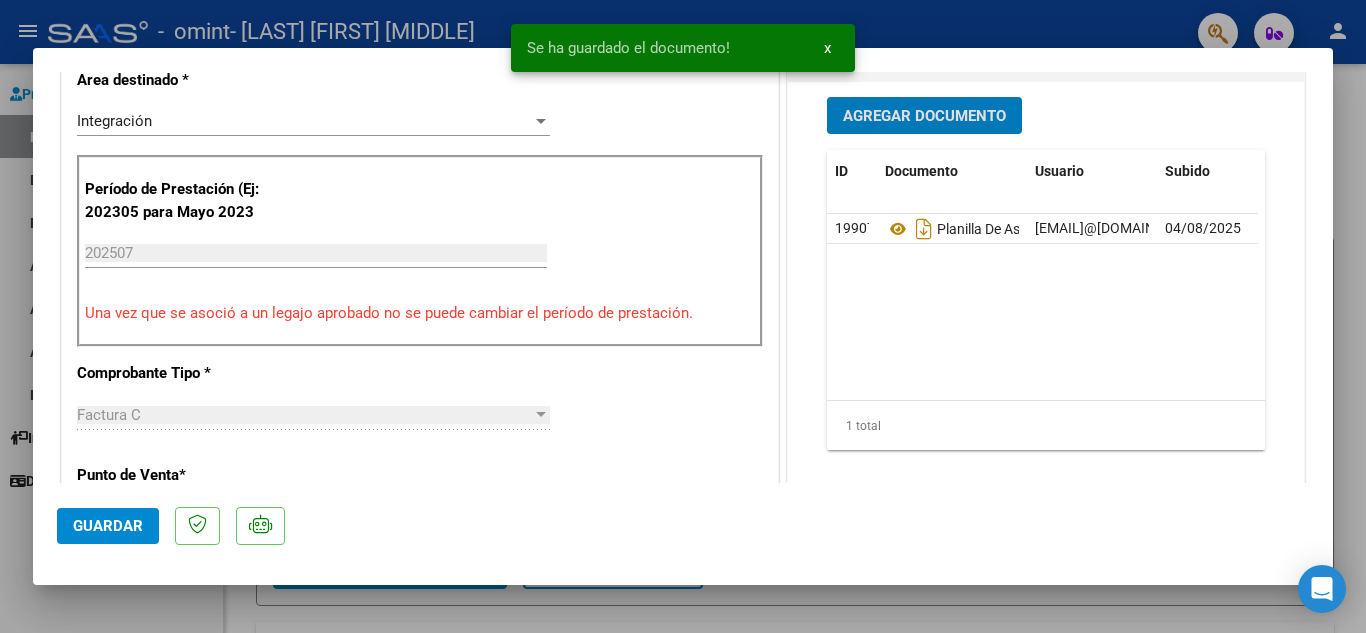 scroll, scrollTop: 700, scrollLeft: 0, axis: vertical 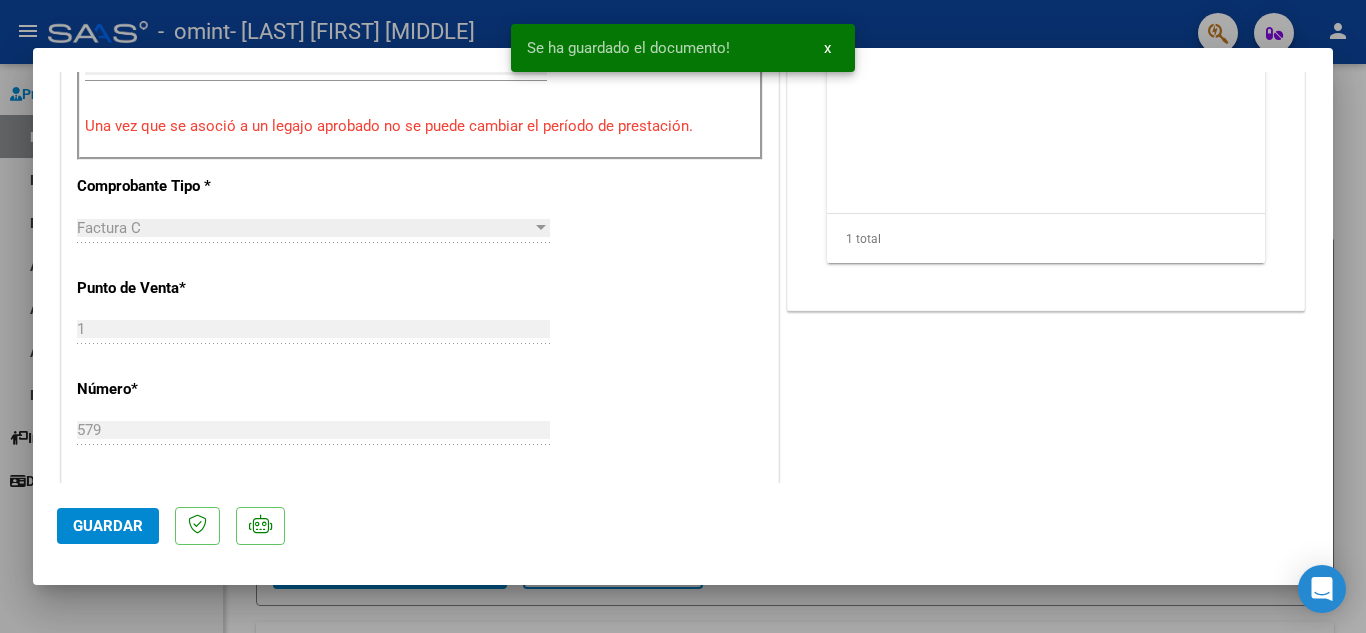 click on "Guardar" 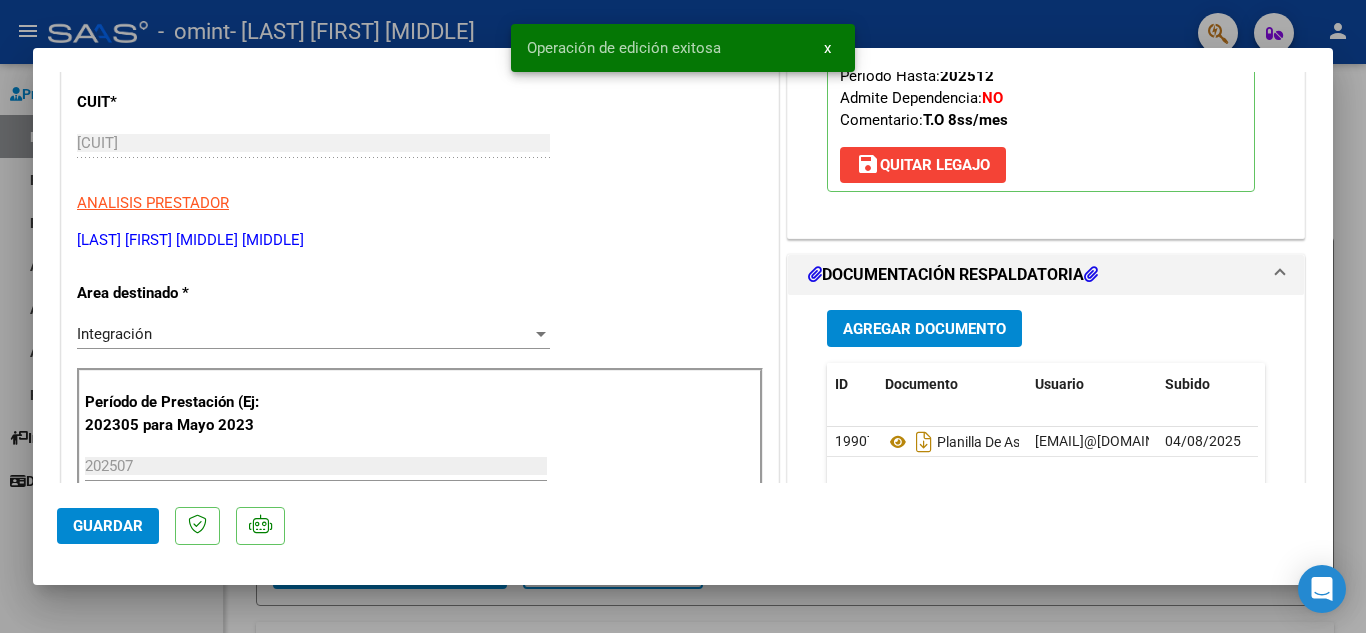 scroll, scrollTop: 0, scrollLeft: 0, axis: both 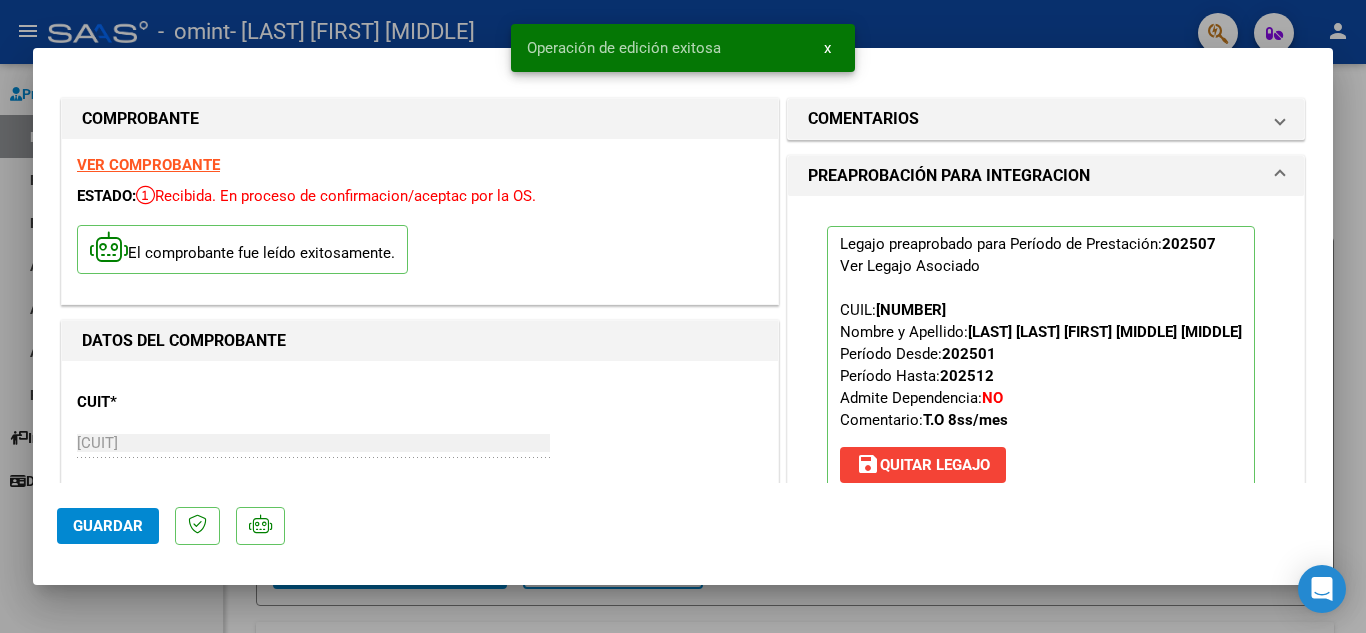 click at bounding box center [683, 316] 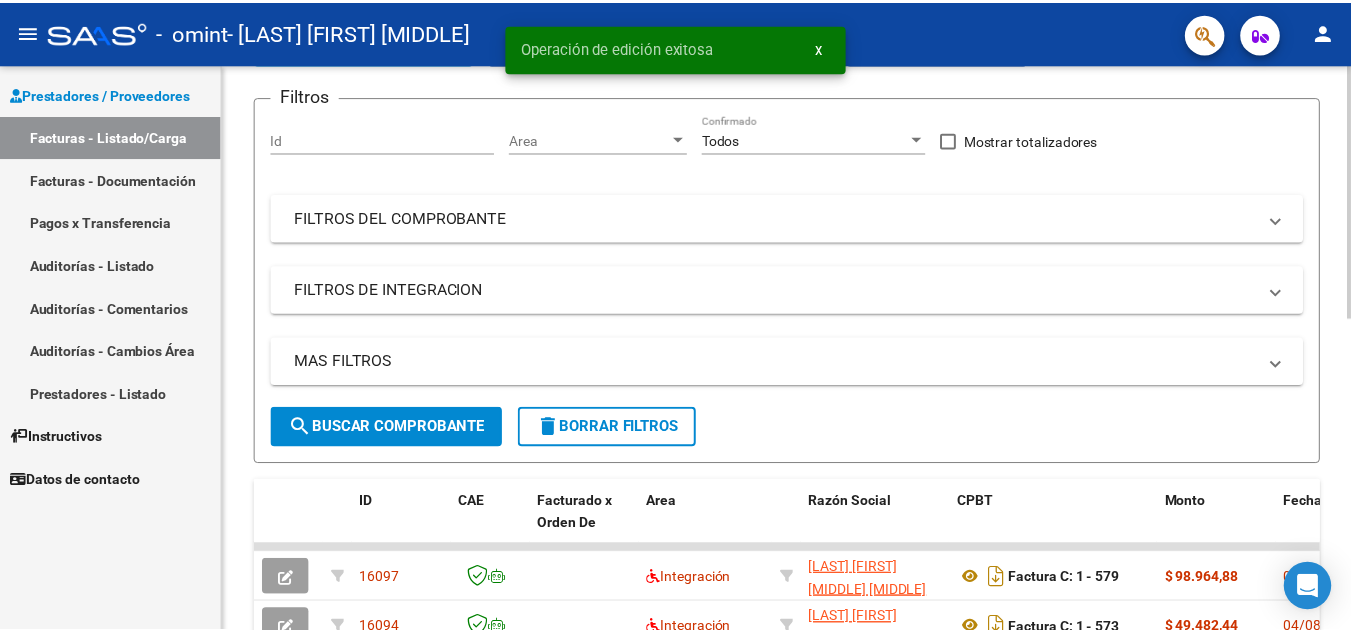 scroll, scrollTop: 0, scrollLeft: 0, axis: both 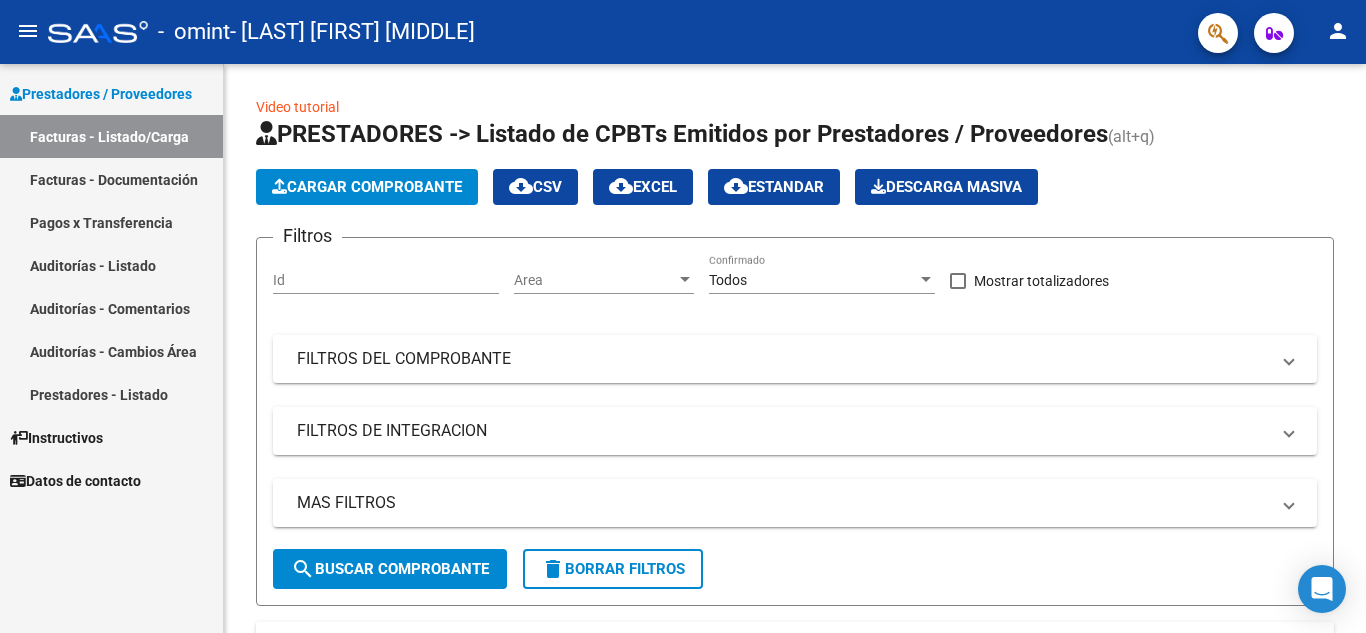 click on "person" 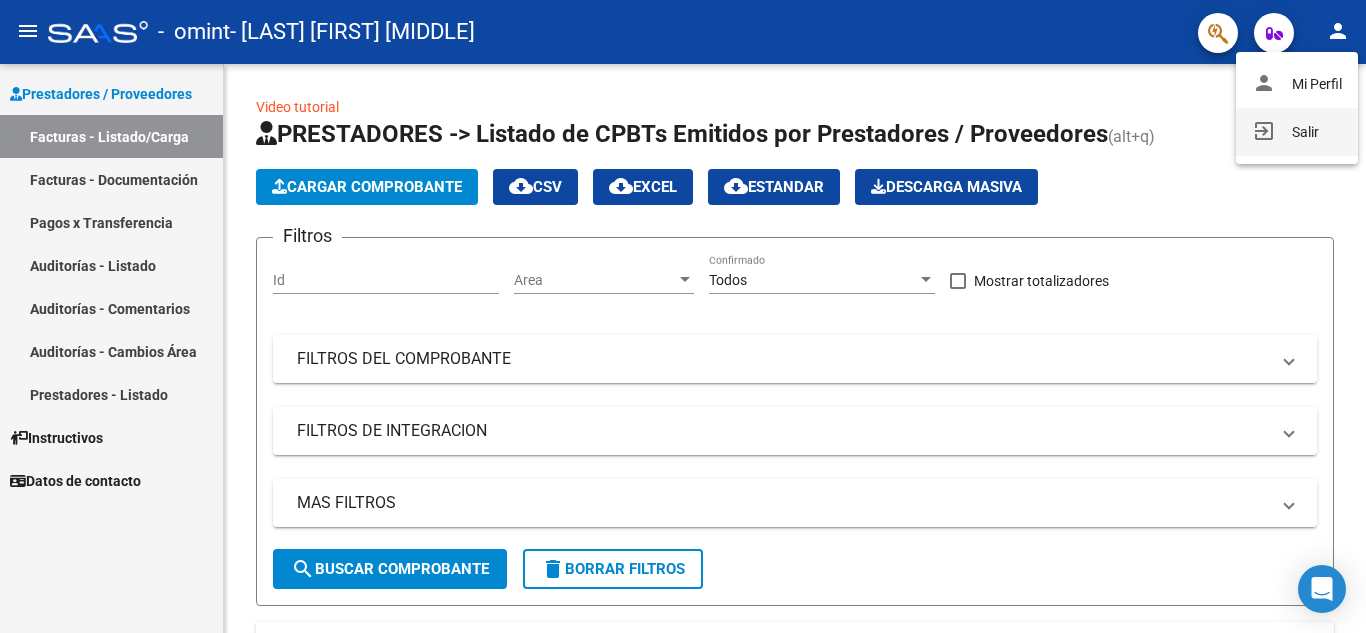 click on "exit_to_app  Salir" at bounding box center (1297, 132) 